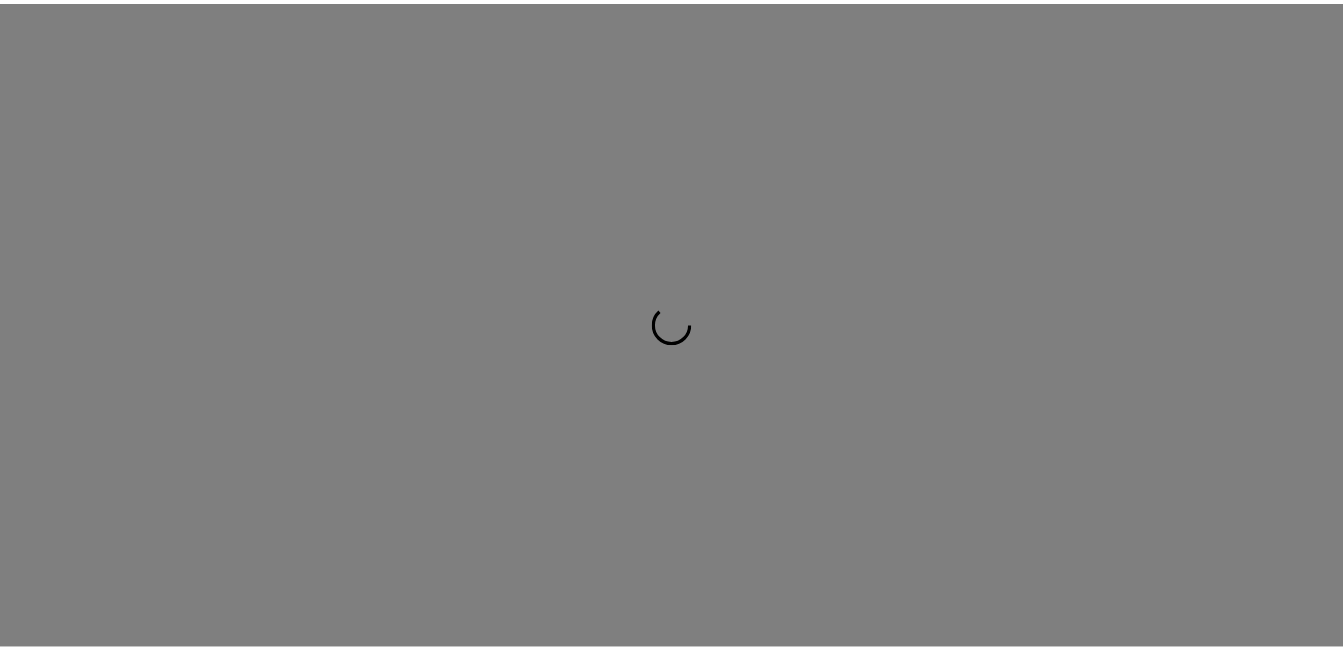 scroll, scrollTop: 0, scrollLeft: 0, axis: both 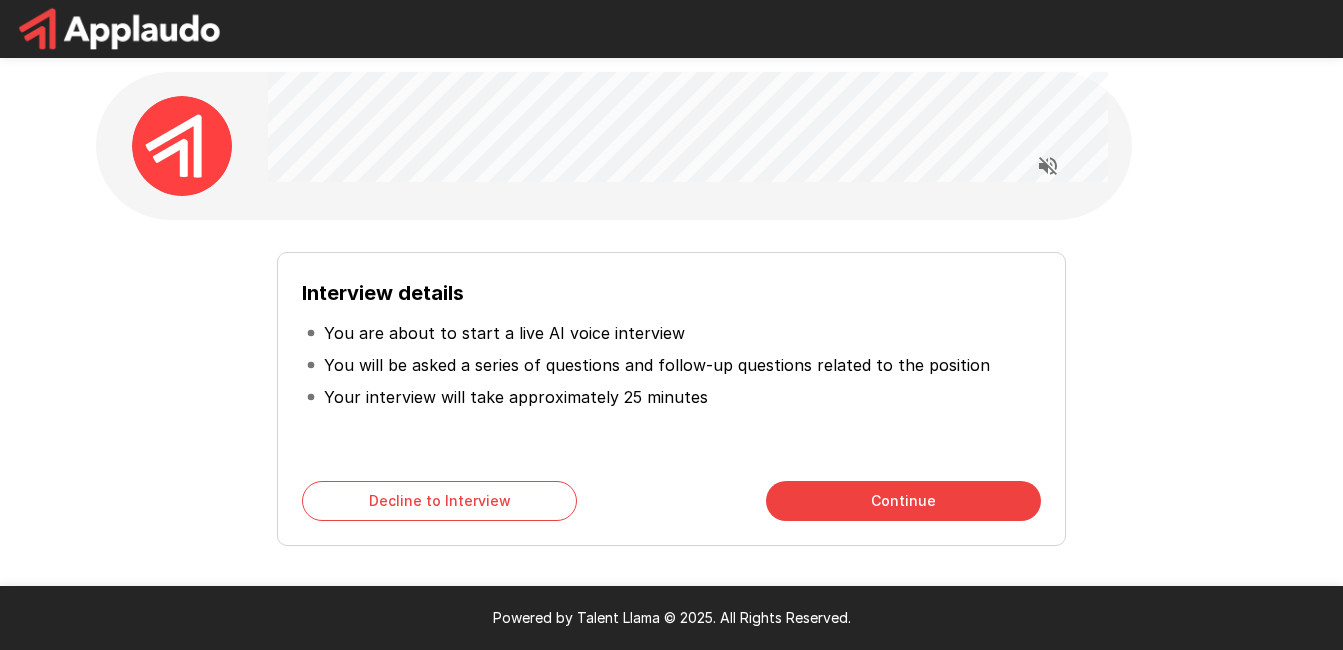 click on "Interview details You are about to start a live AI voice interview  You will be asked a series of questions and follow-up questions related to the position Your interview will take approximately 25 minutes Decline to Interview Continue" at bounding box center [672, 391] 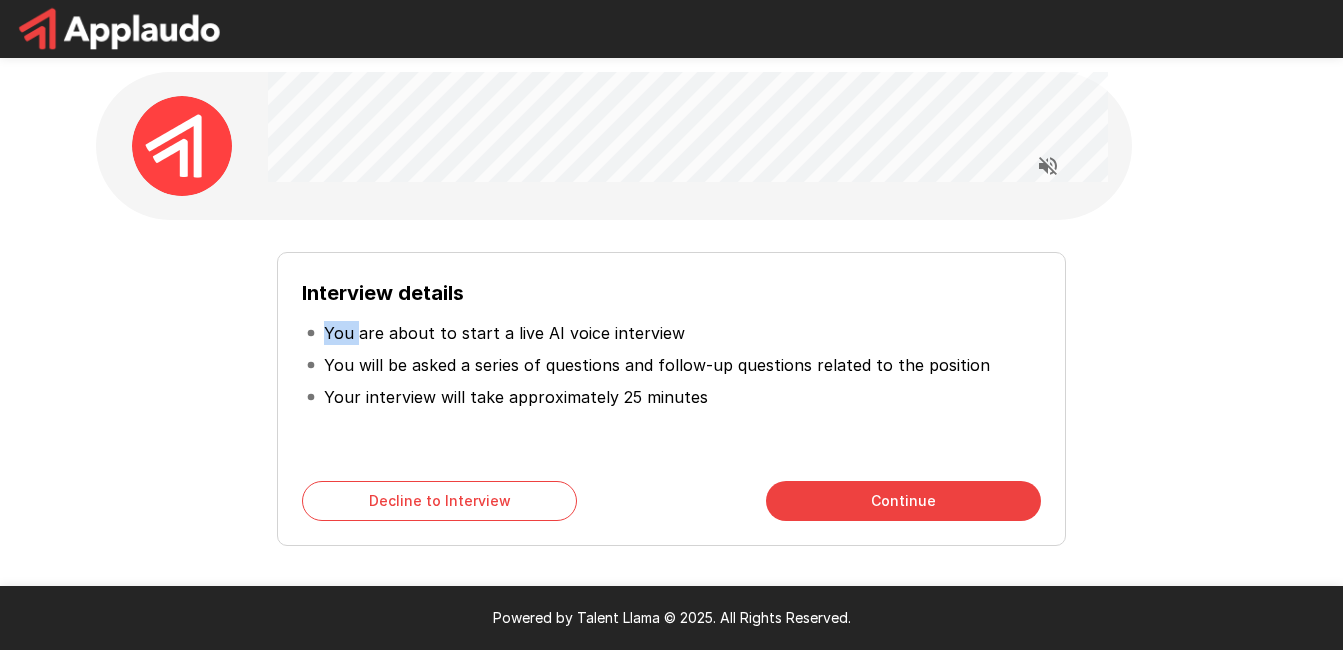 drag, startPoint x: 203, startPoint y: 324, endPoint x: 61, endPoint y: 297, distance: 144.54411 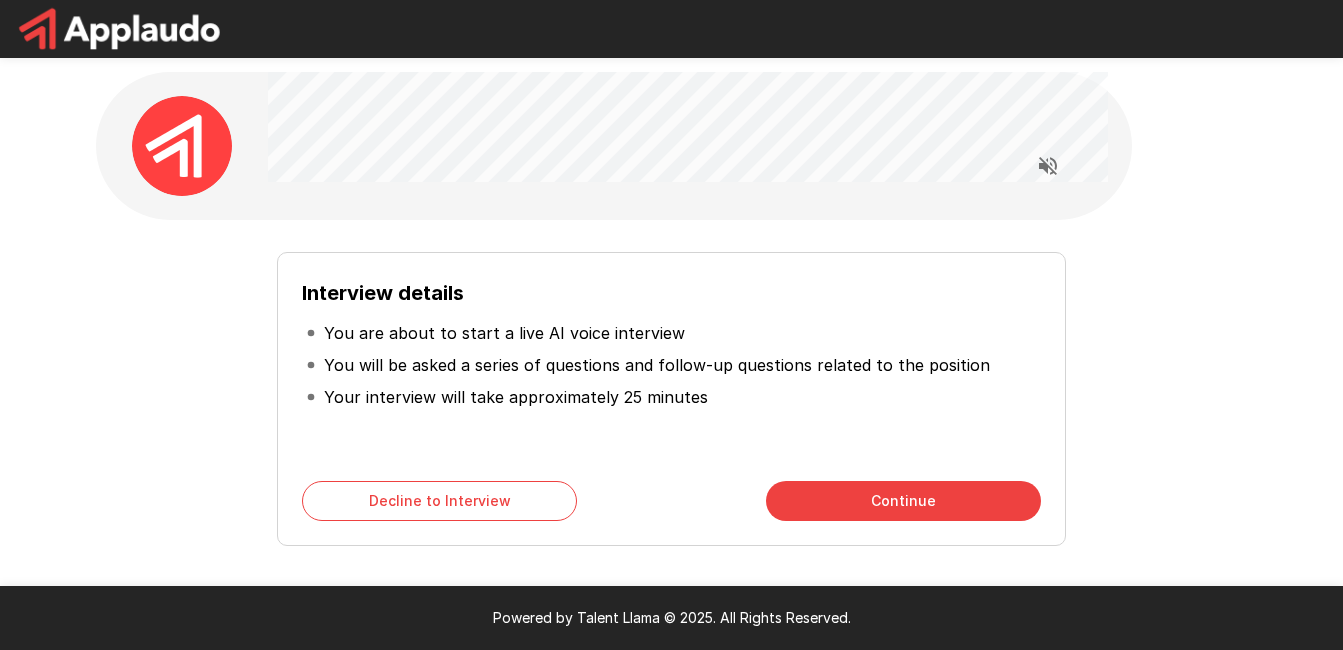 click on "Continue" at bounding box center [903, 501] 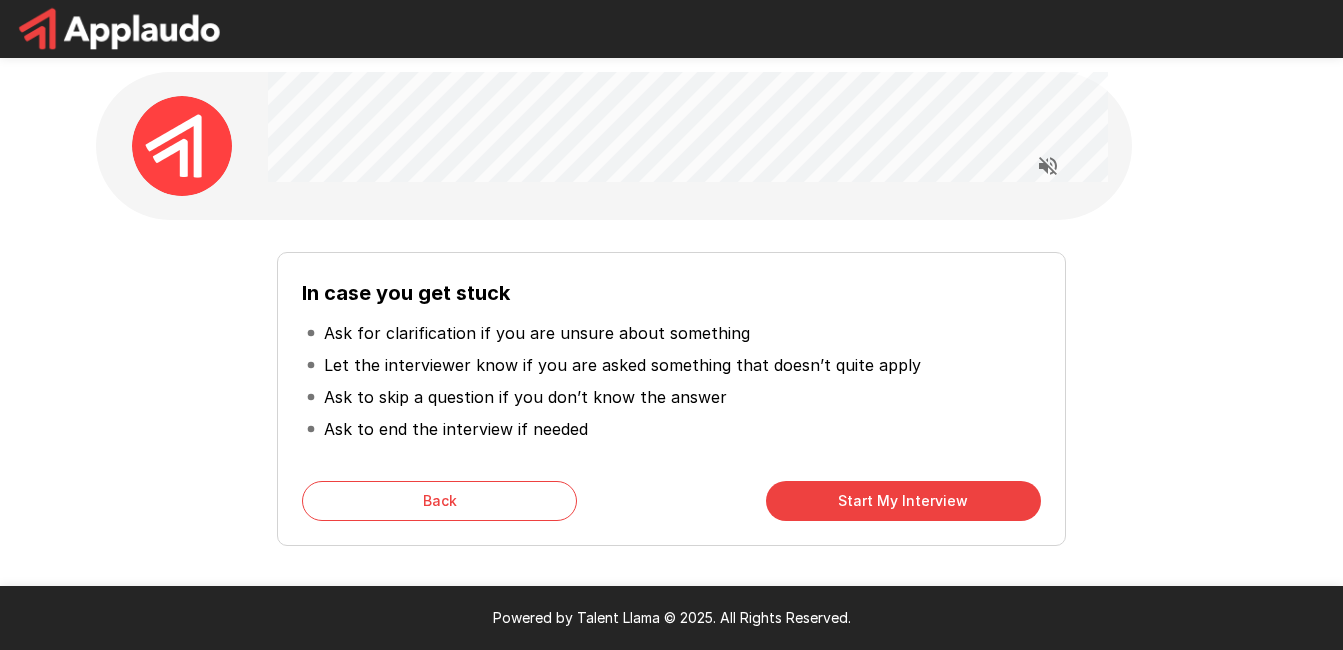 click on "Start My Interview" at bounding box center (903, 501) 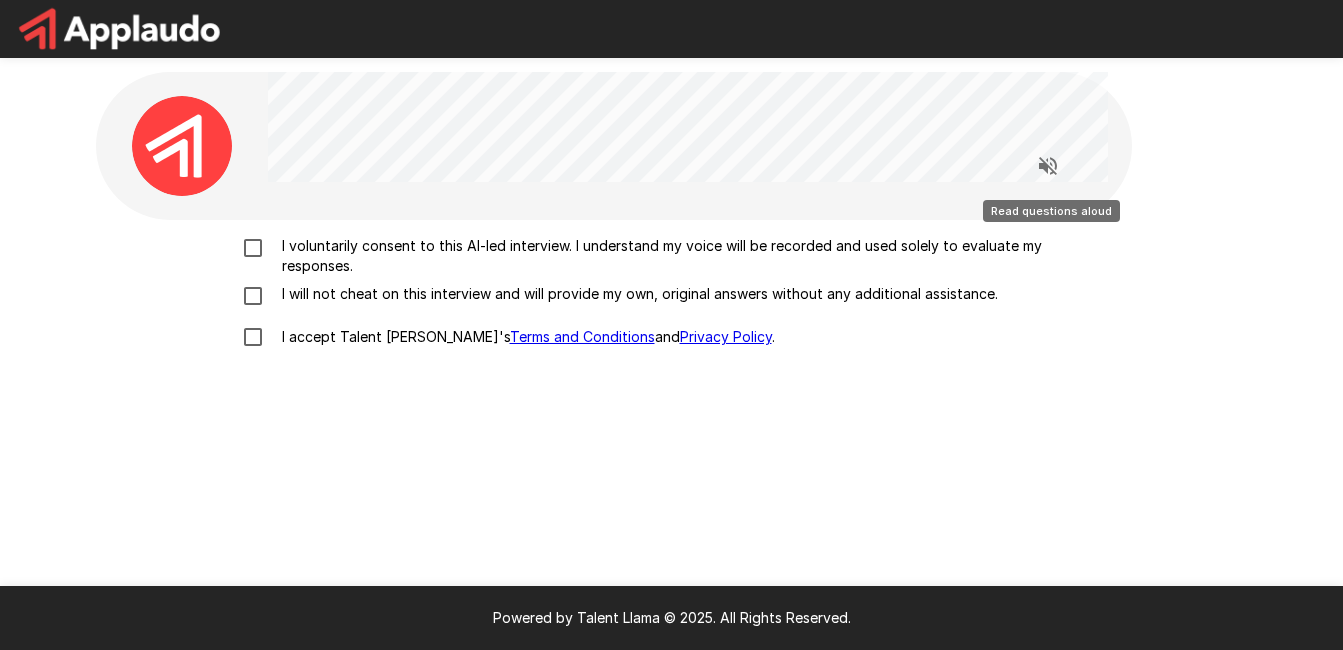 click 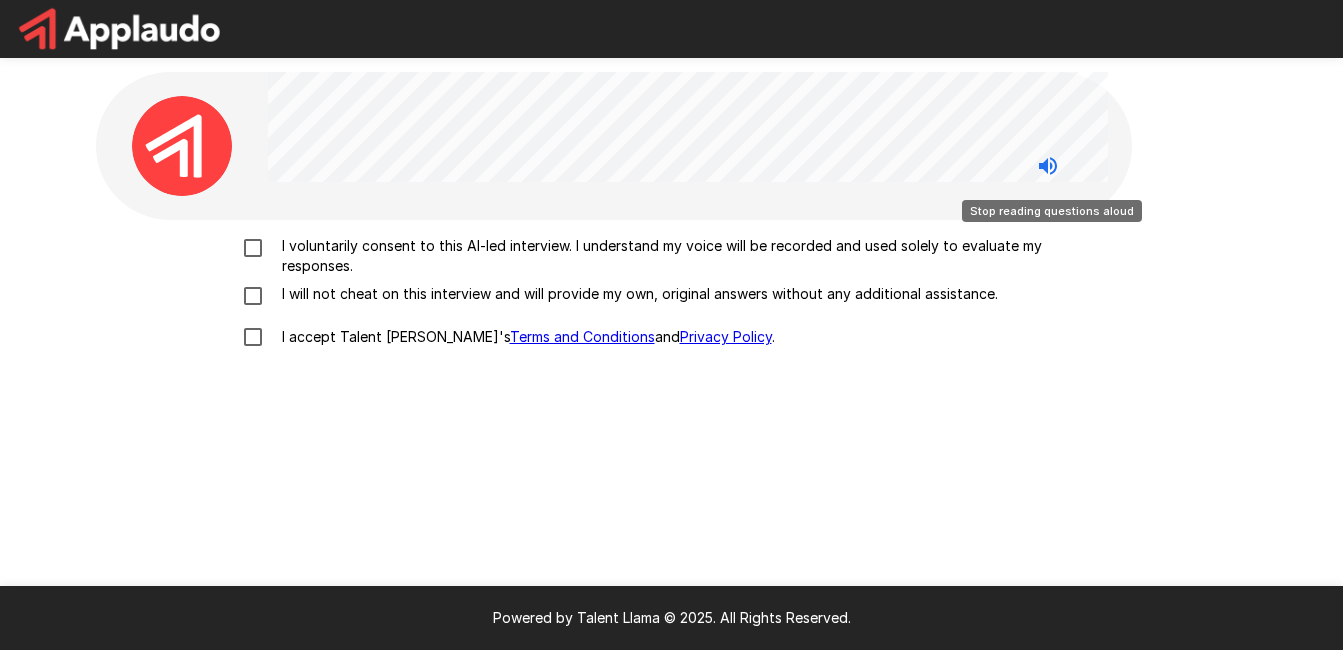 click 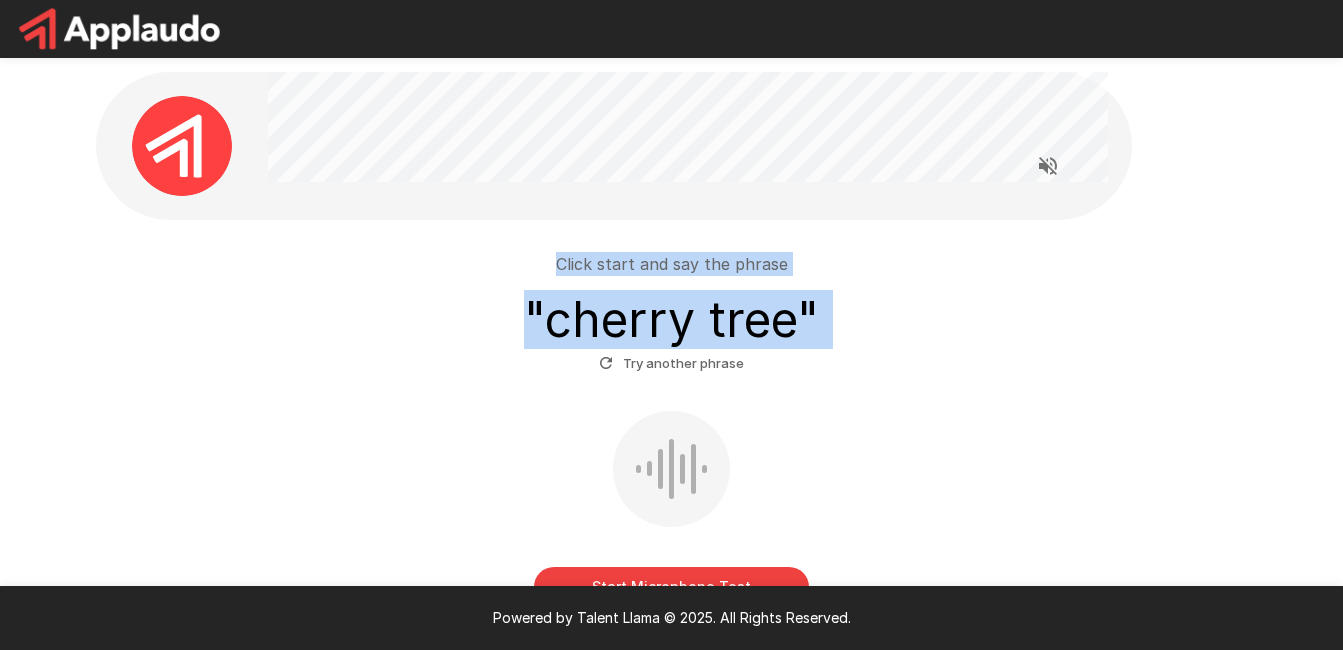 scroll, scrollTop: 100, scrollLeft: 0, axis: vertical 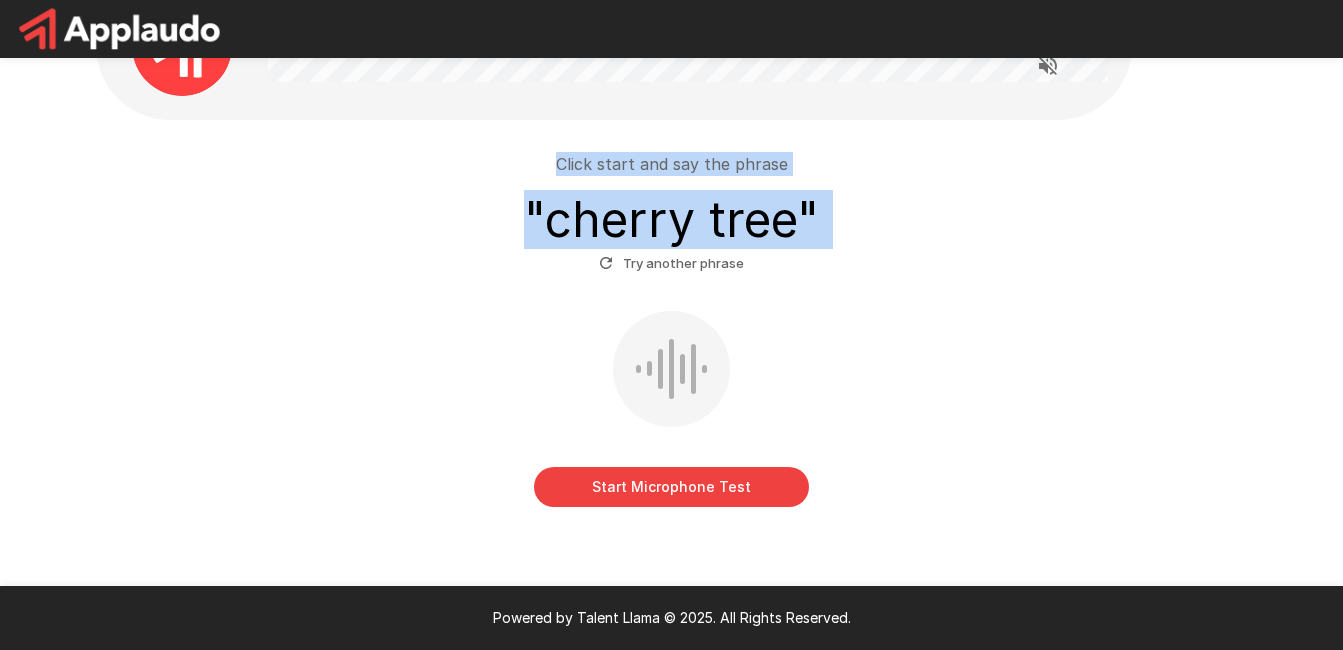 click 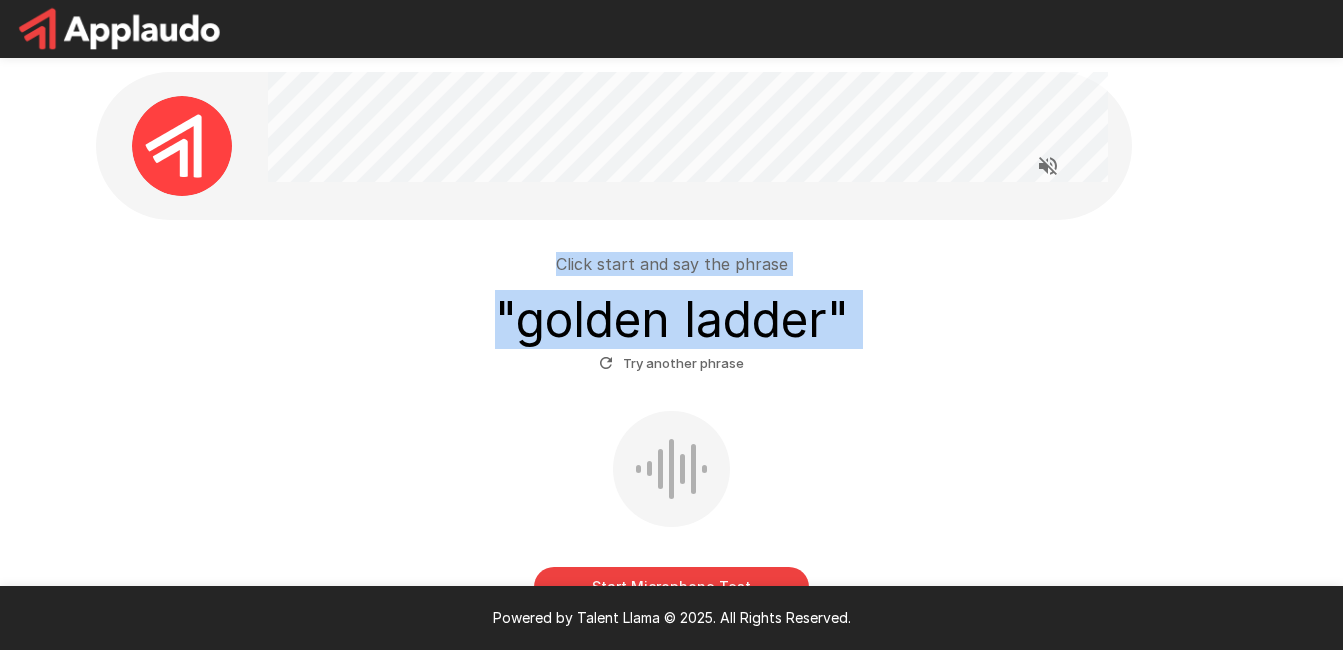 scroll, scrollTop: 100, scrollLeft: 0, axis: vertical 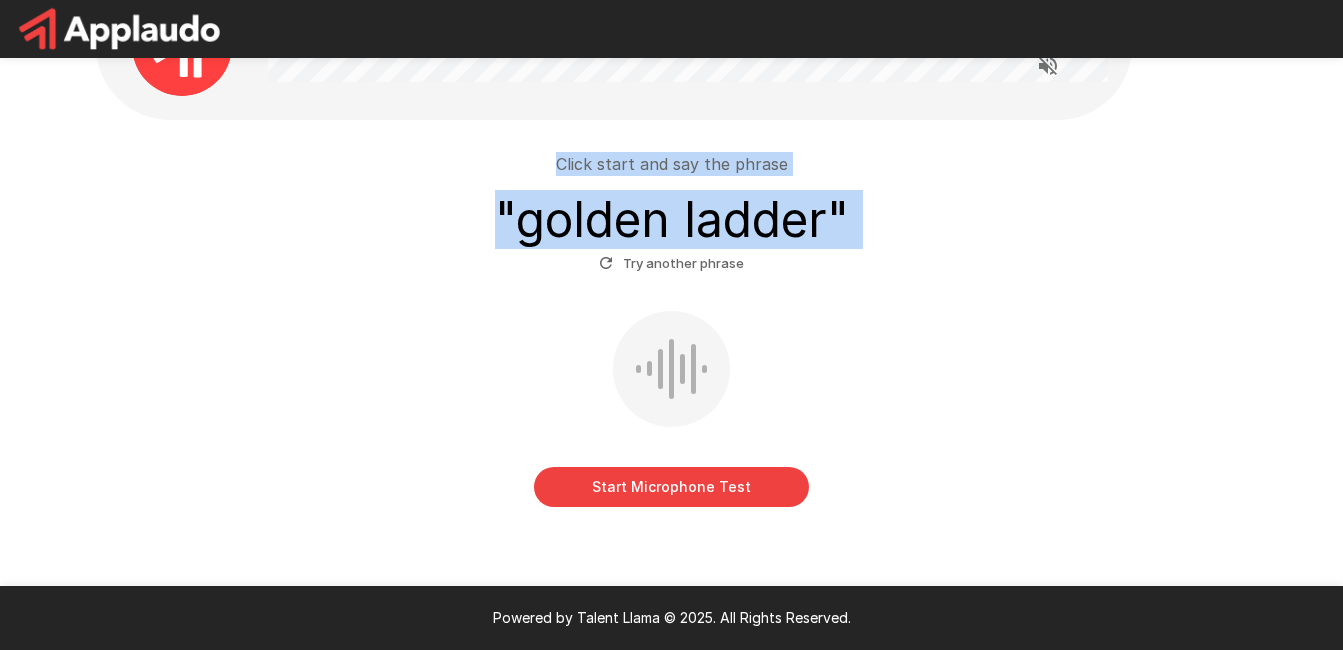 click on "Start Microphone Test" at bounding box center (671, 487) 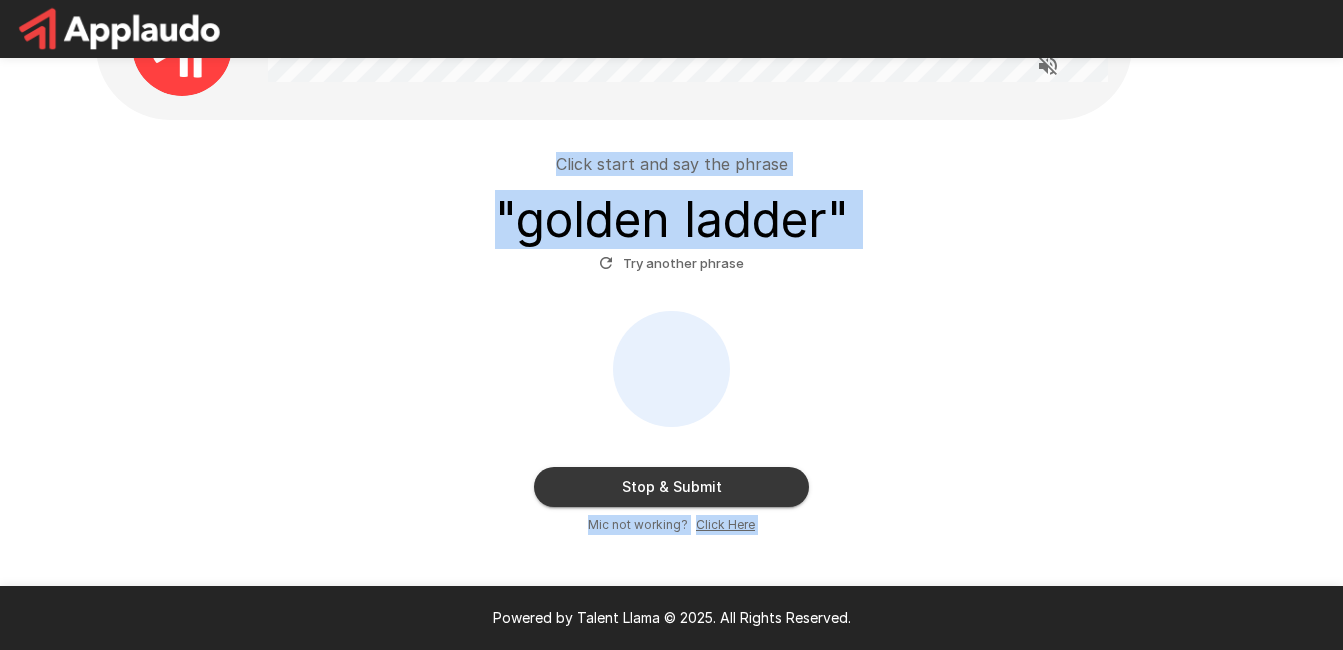 click on "Stop & Submit" at bounding box center [671, 487] 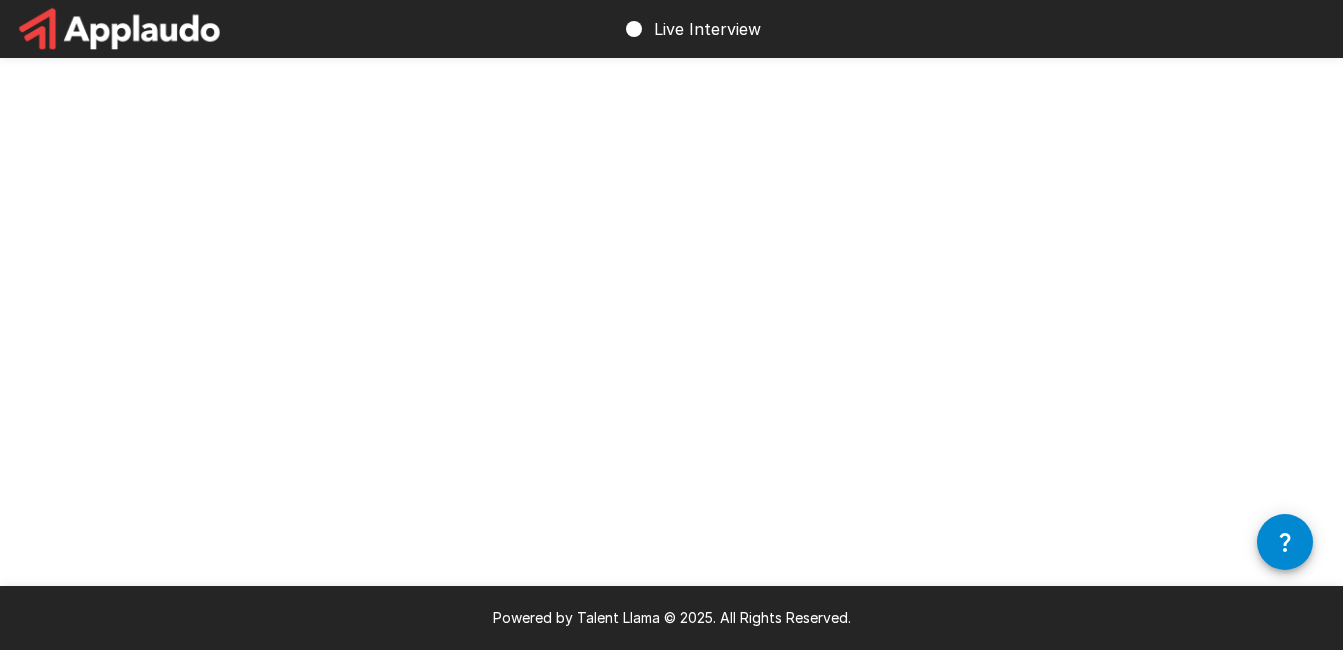 scroll, scrollTop: 0, scrollLeft: 0, axis: both 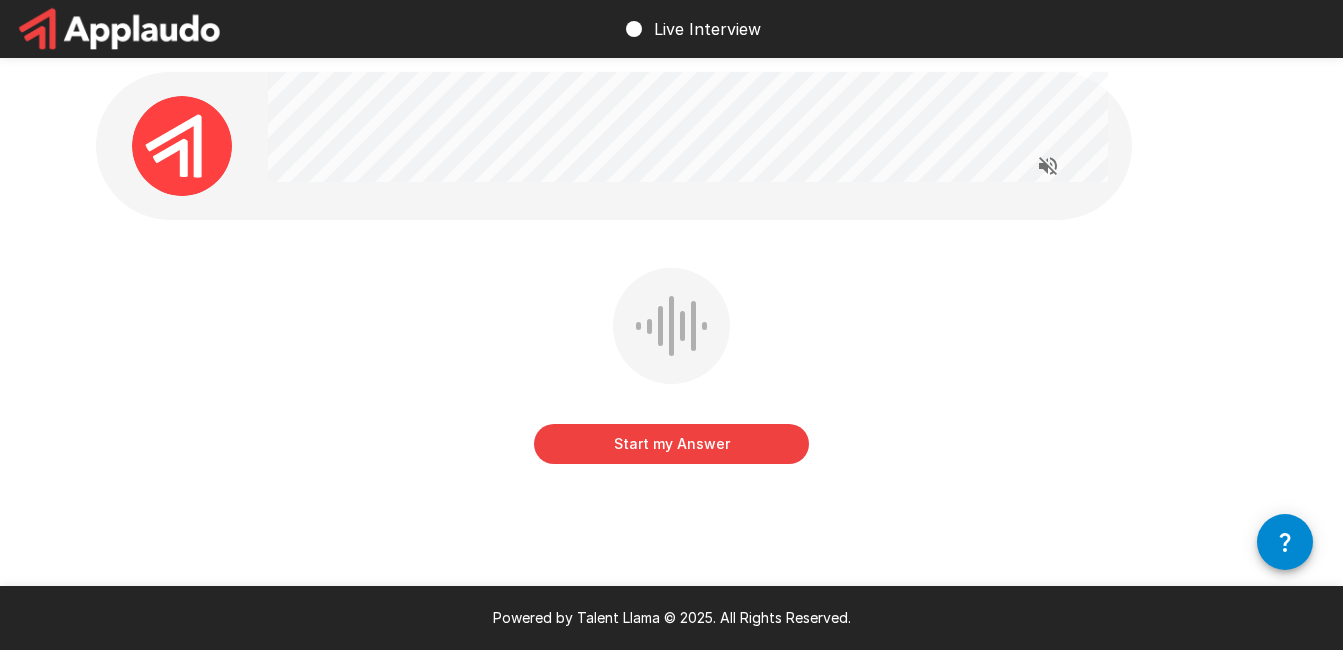 click on "Start my Answer" at bounding box center (671, 444) 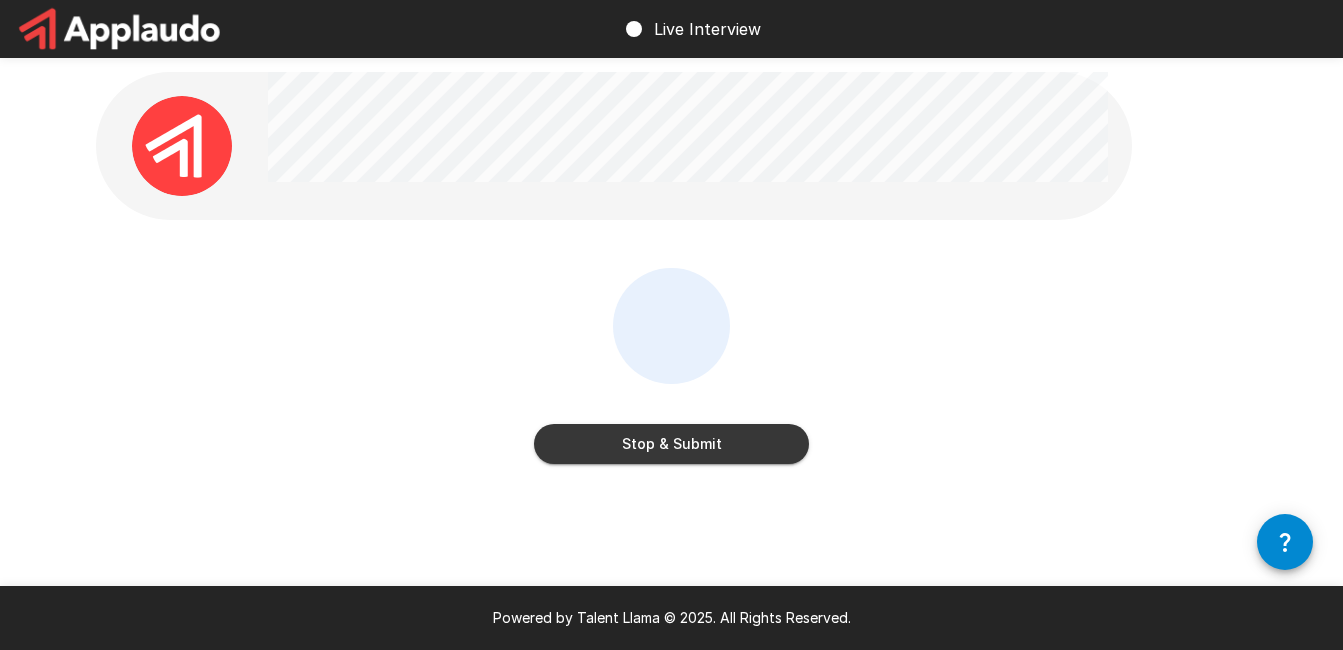 click on "Stop & Submit" at bounding box center [671, 444] 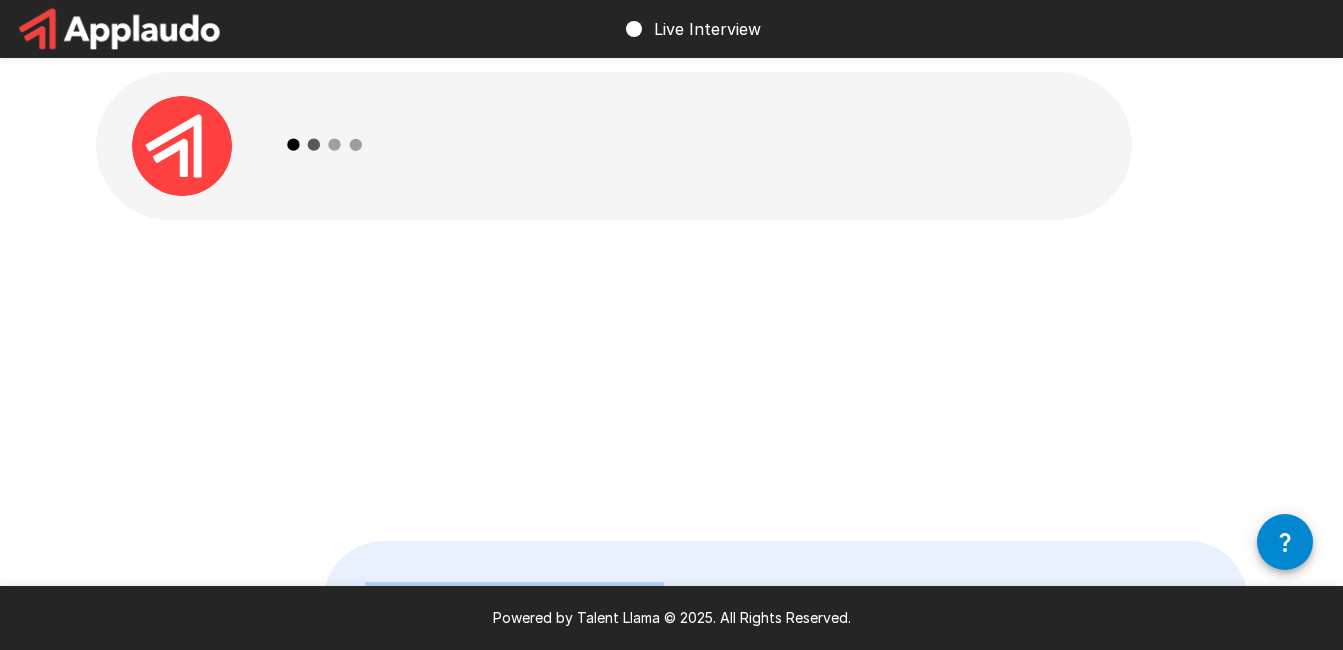 scroll, scrollTop: 170, scrollLeft: 0, axis: vertical 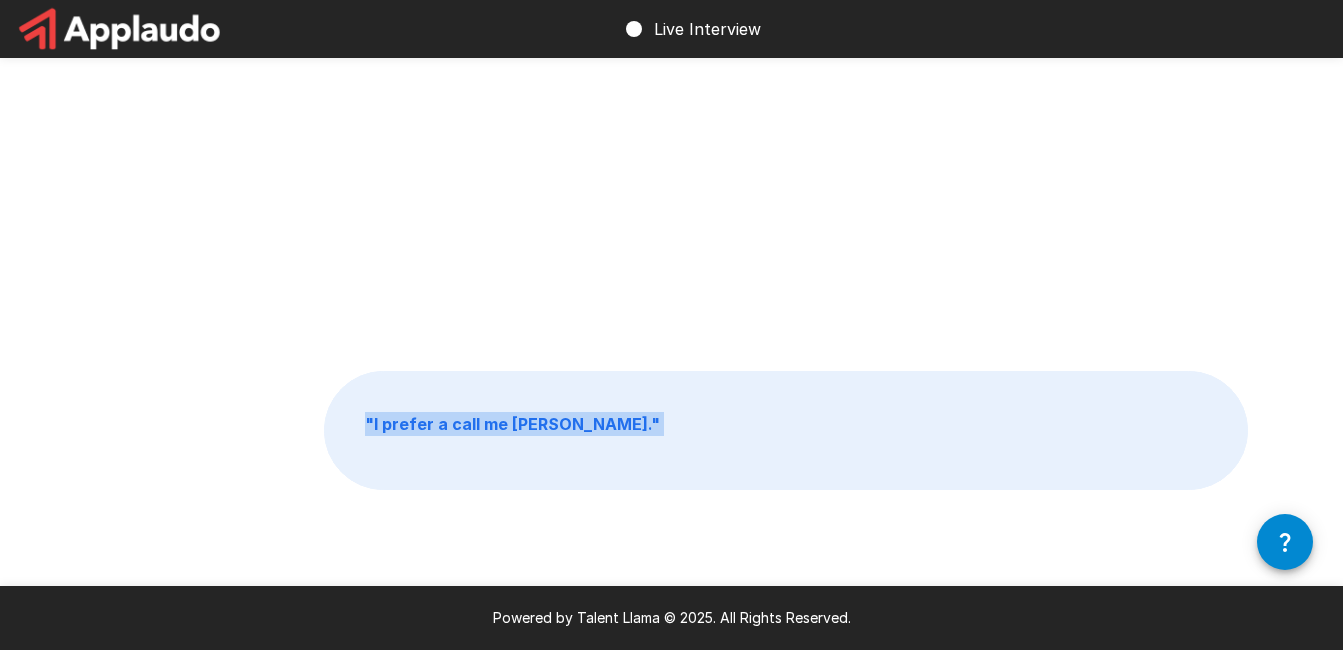 click on "" I prefer a call me Miguel Angel. "" at bounding box center (786, 430) 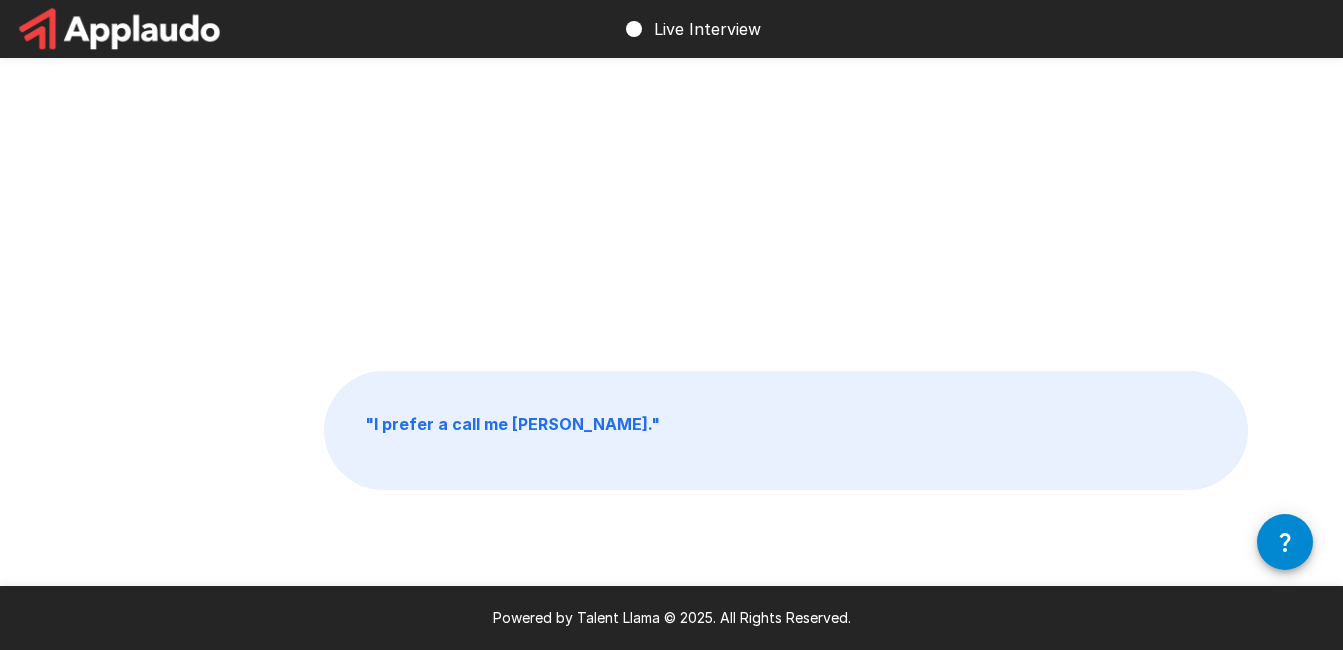 click on "" I prefer a call me Miguel Angel. "" at bounding box center (512, 424) 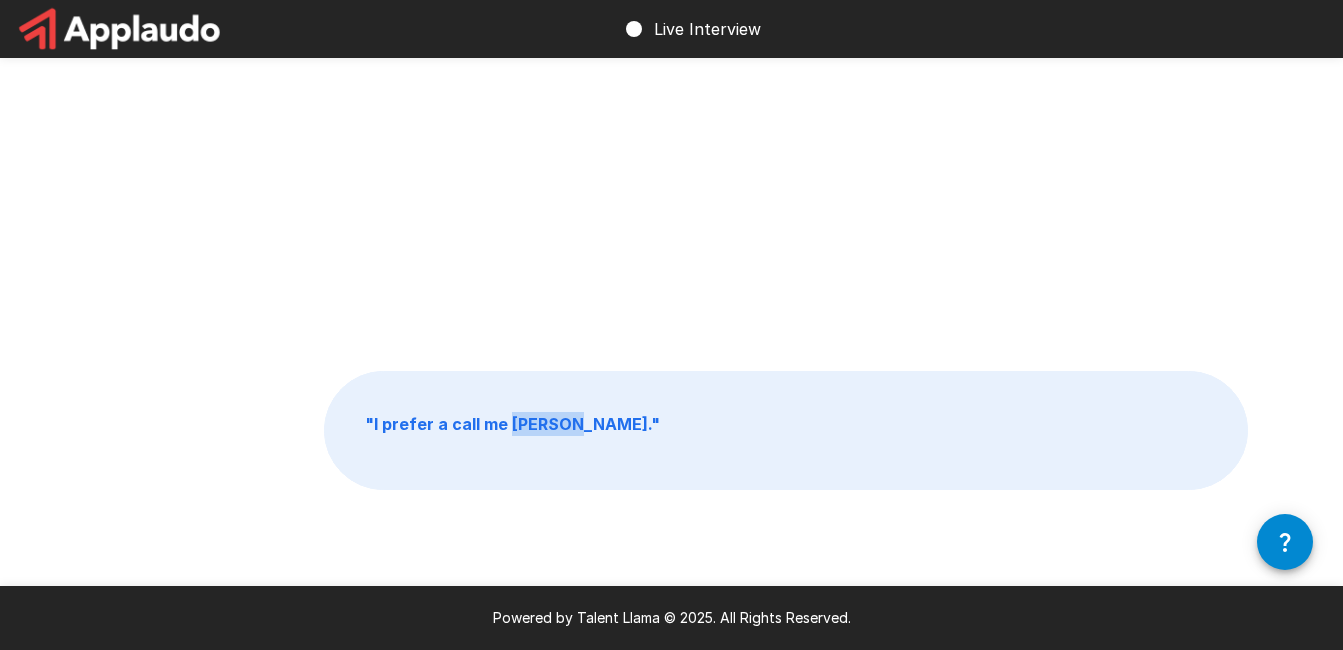 click on "" I prefer a call me Miguel Angel. "" at bounding box center [512, 424] 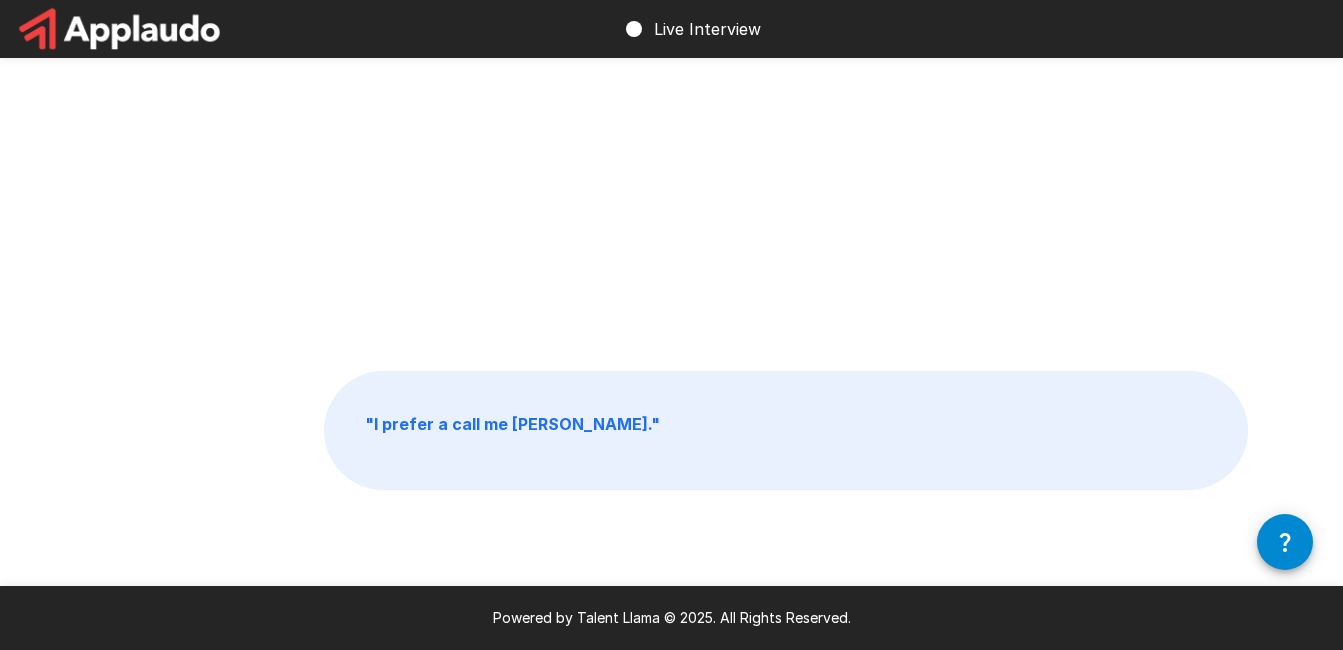 scroll, scrollTop: 0, scrollLeft: 0, axis: both 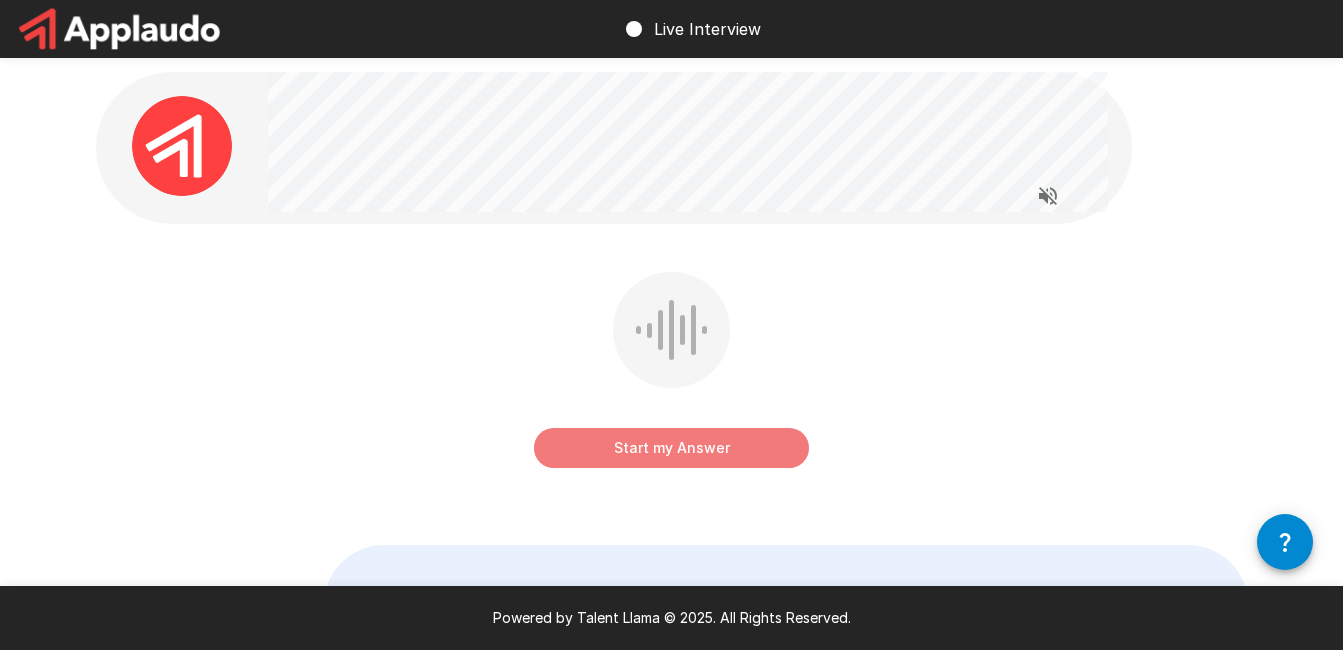 click on "Start my Answer" at bounding box center (671, 448) 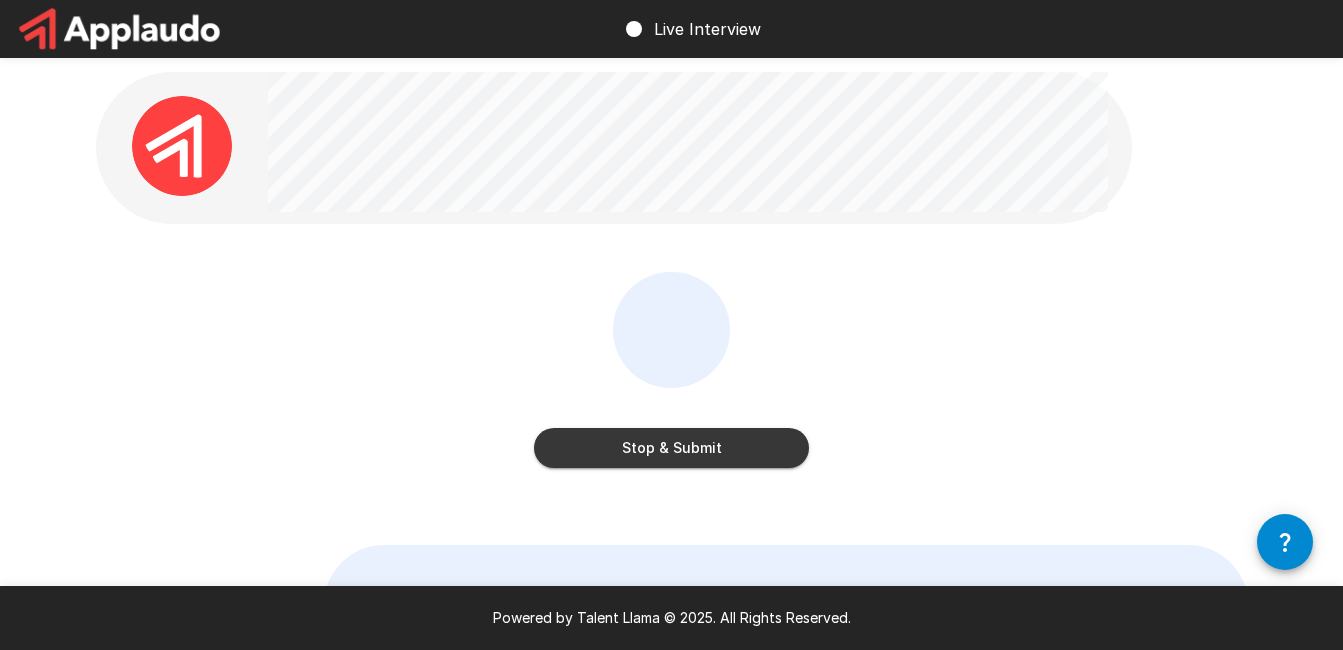 click on "Stop & Submit" at bounding box center (671, 448) 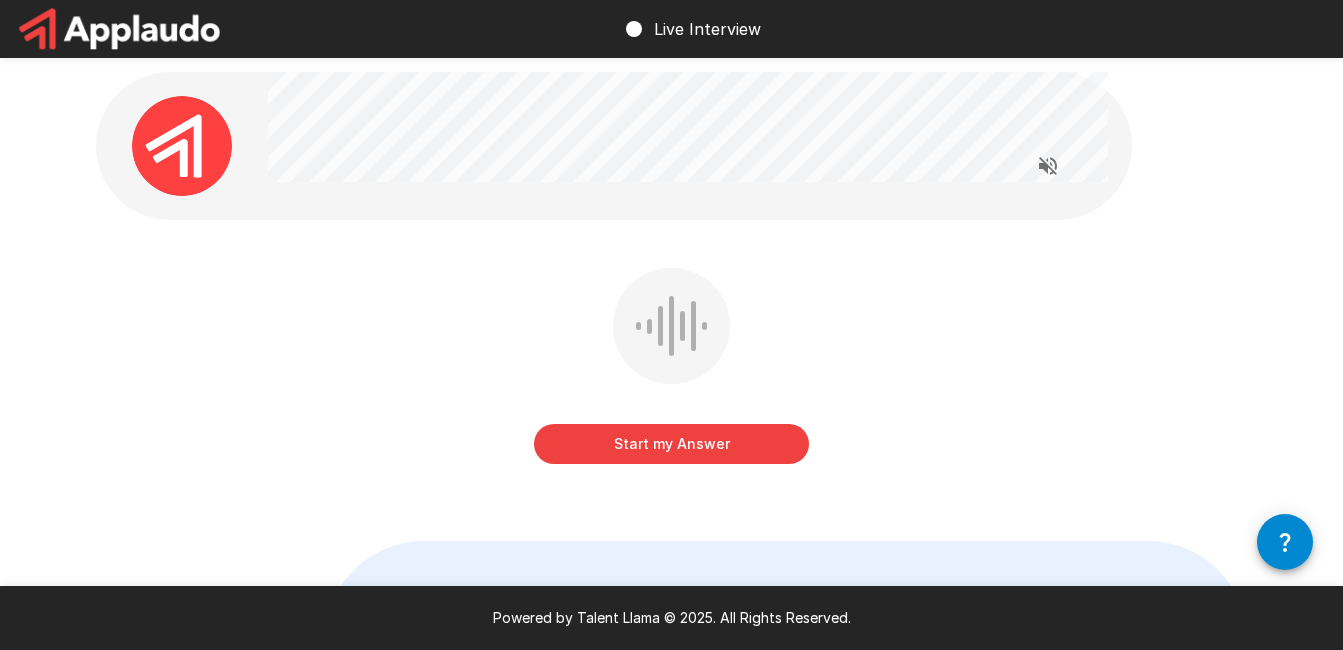click on "Start my Answer" at bounding box center (671, 444) 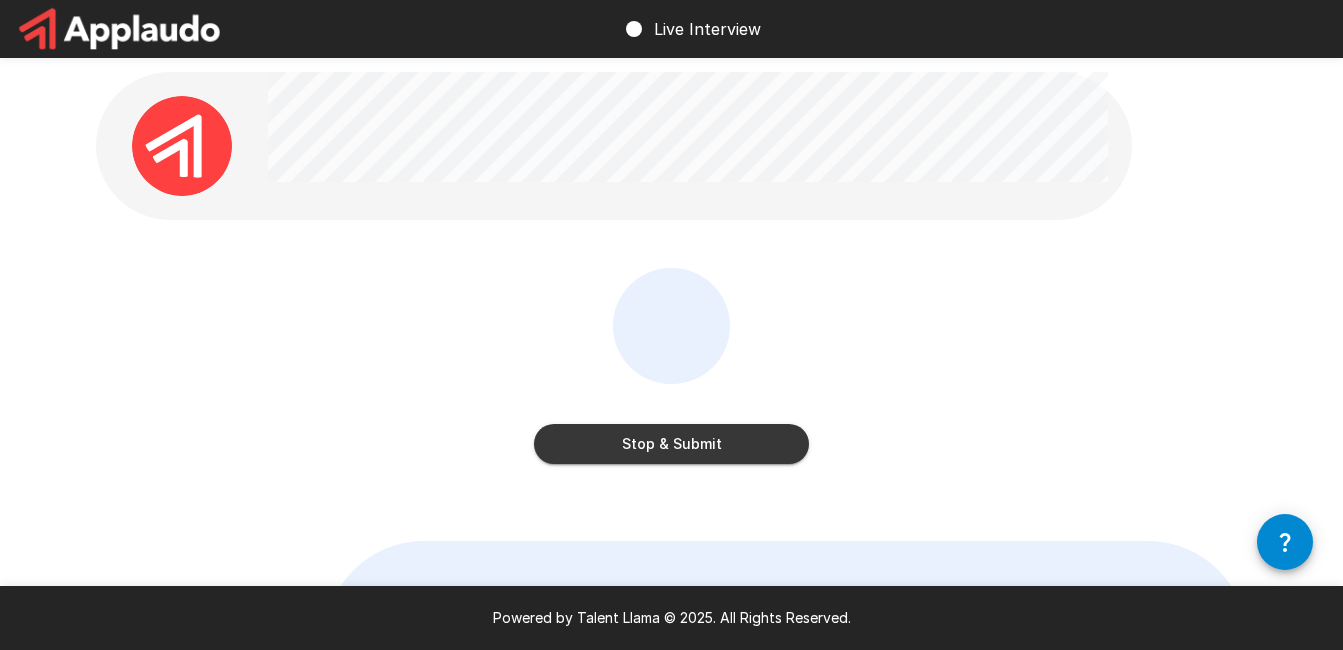 click on "Stop & Submit" at bounding box center [671, 444] 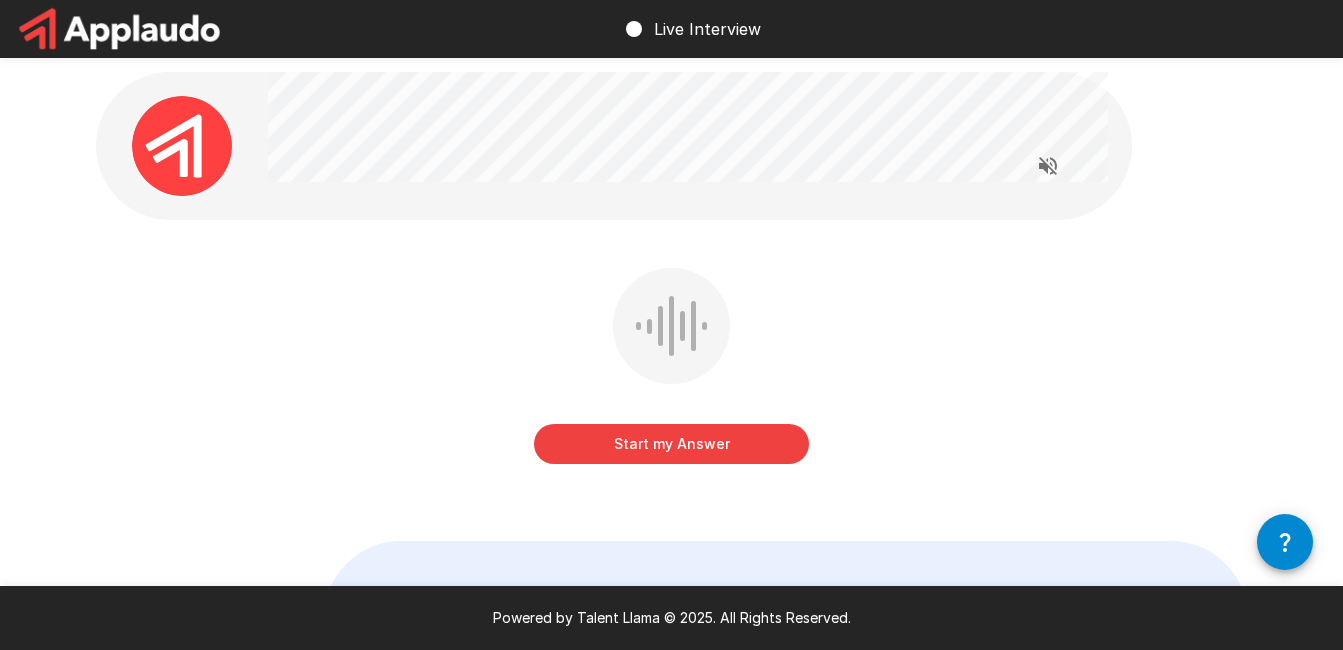 click on "Start my Answer" at bounding box center (671, 444) 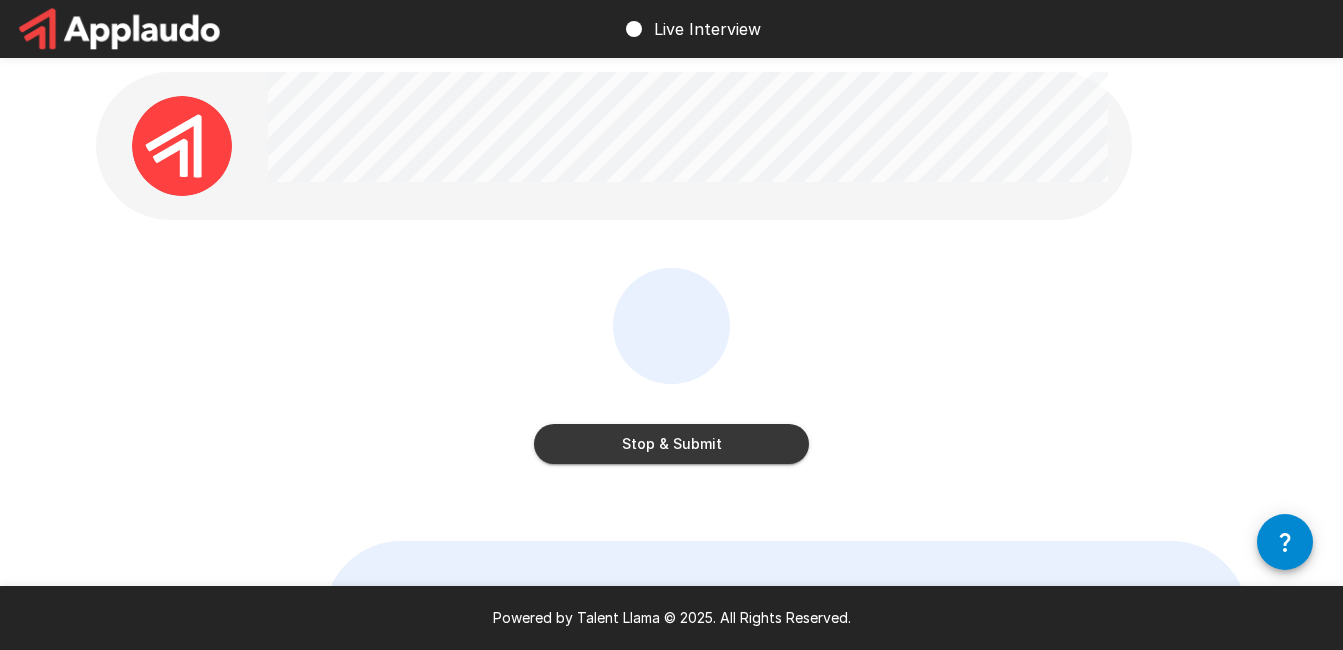 click on "Stop & Submit" at bounding box center (671, 444) 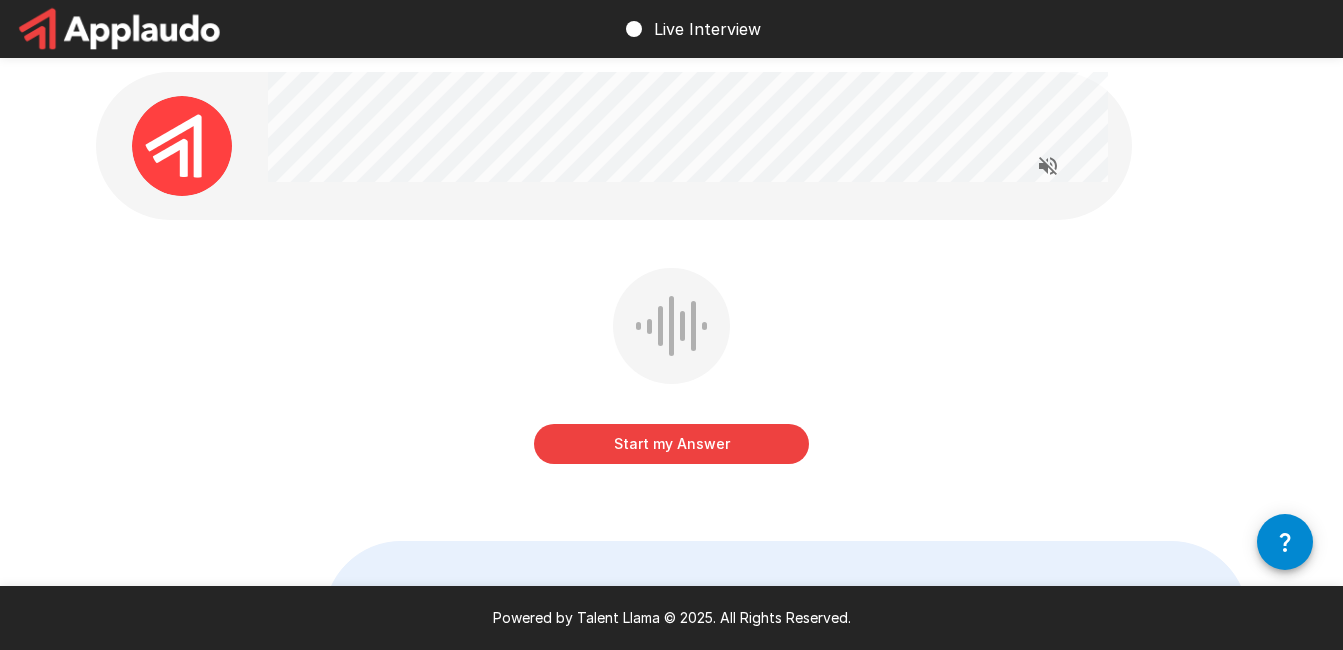 click on "Start my Answer" at bounding box center (671, 444) 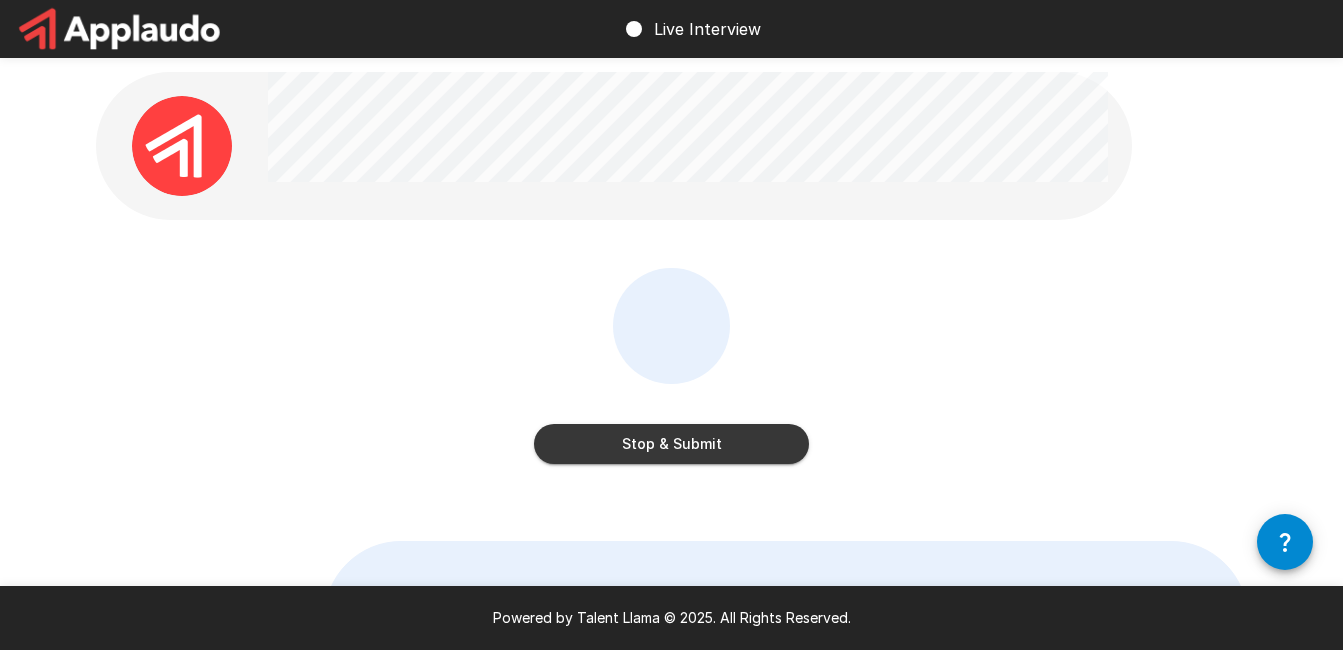 click on "Stop & Submit" at bounding box center (671, 444) 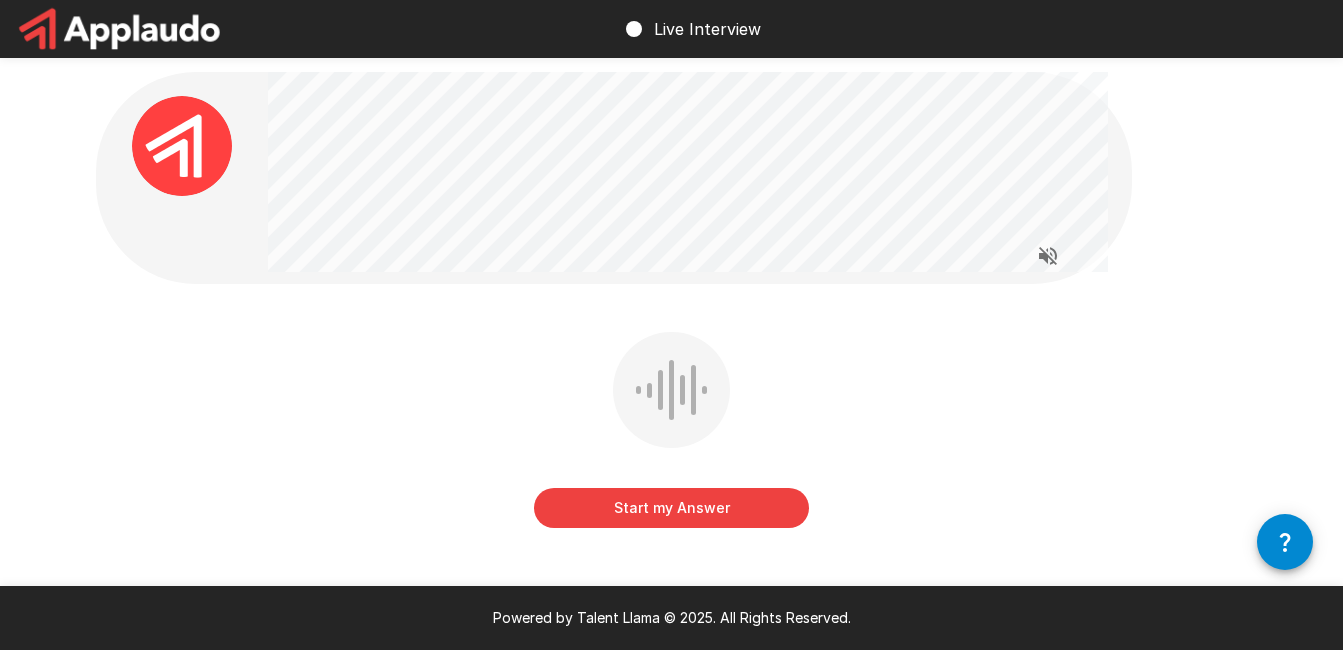 click on "Start my Answer" at bounding box center [671, 508] 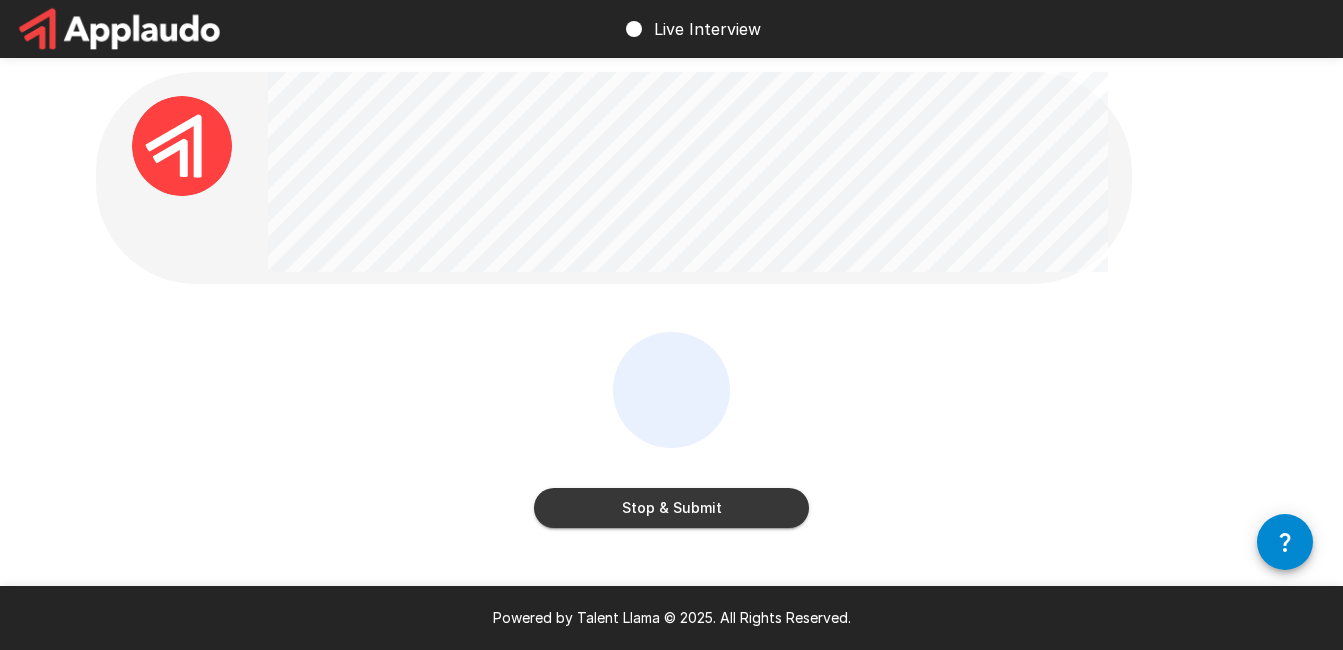 click on "Stop & Submit" at bounding box center [671, 508] 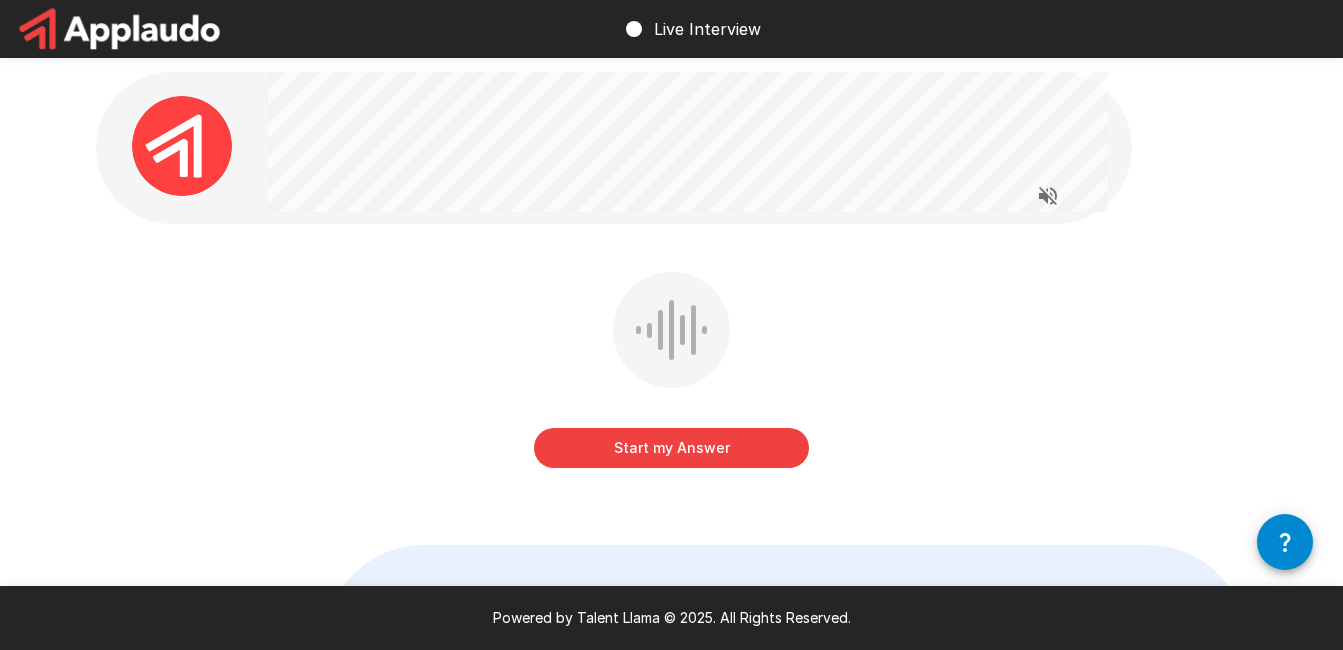 click on "Start my Answer" at bounding box center (671, 448) 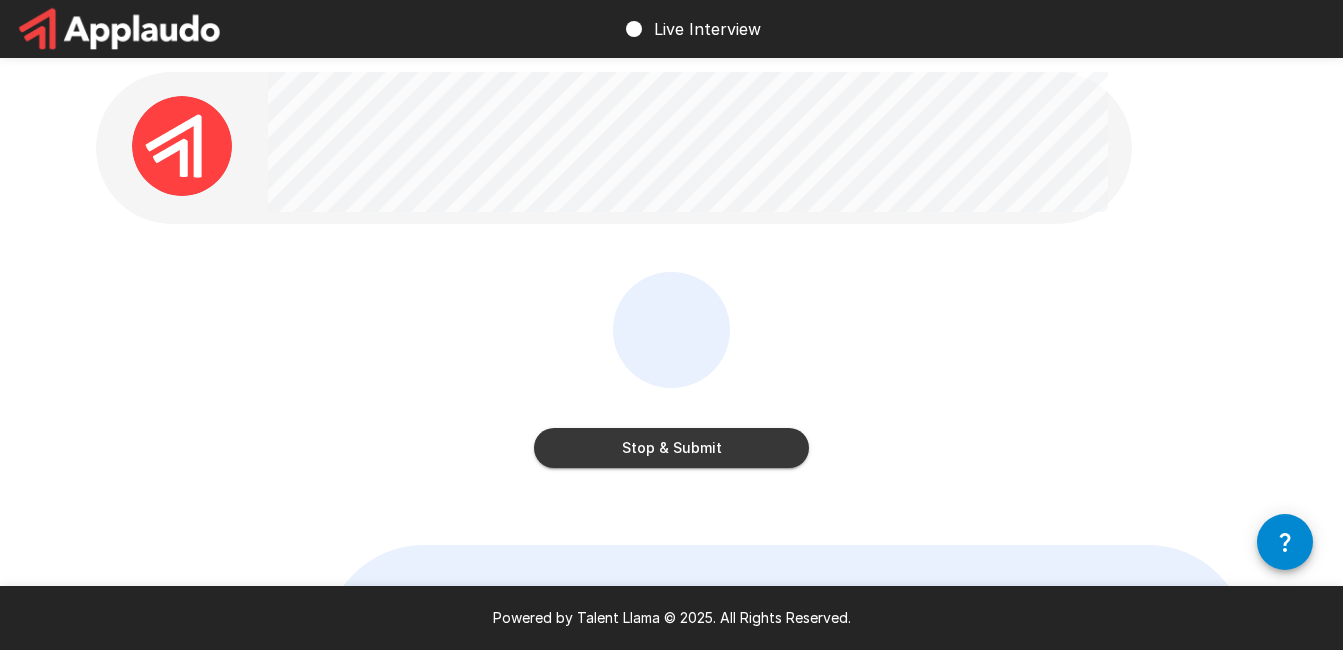 click on "Stop & Submit" at bounding box center [671, 448] 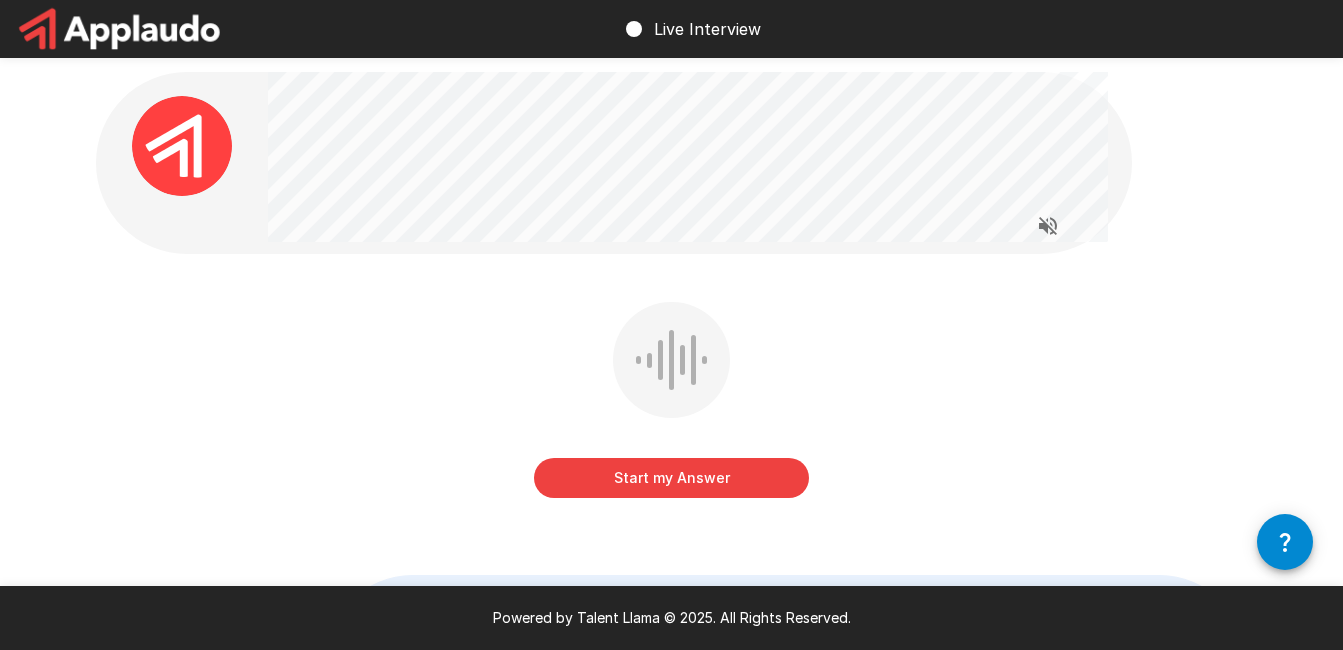 click on "Start my Answer" at bounding box center (671, 478) 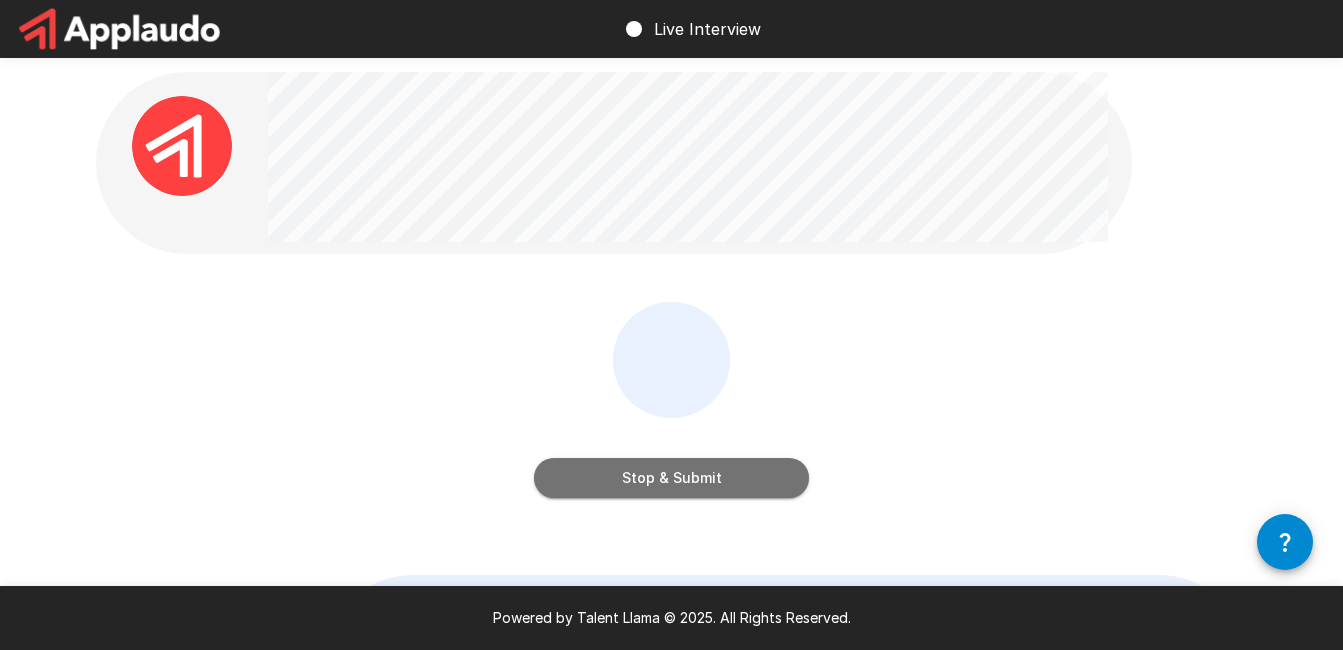 click on "Stop & Submit" at bounding box center (671, 478) 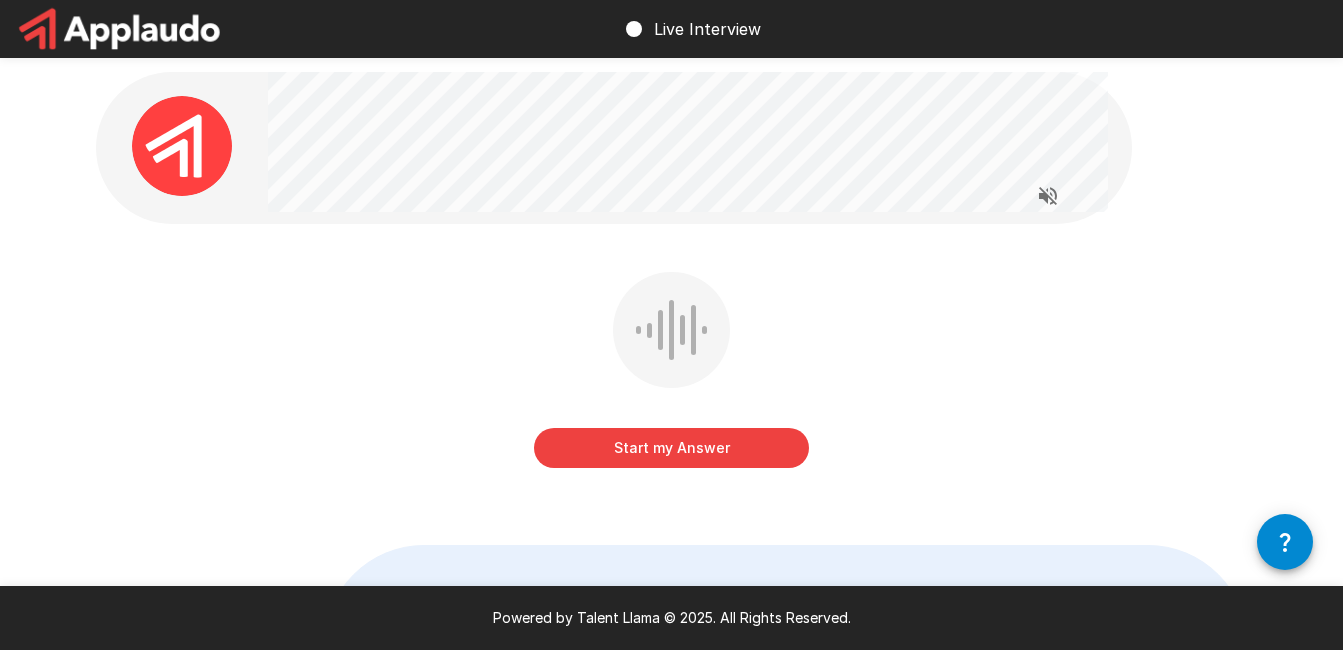click on "Start my Answer" at bounding box center (671, 448) 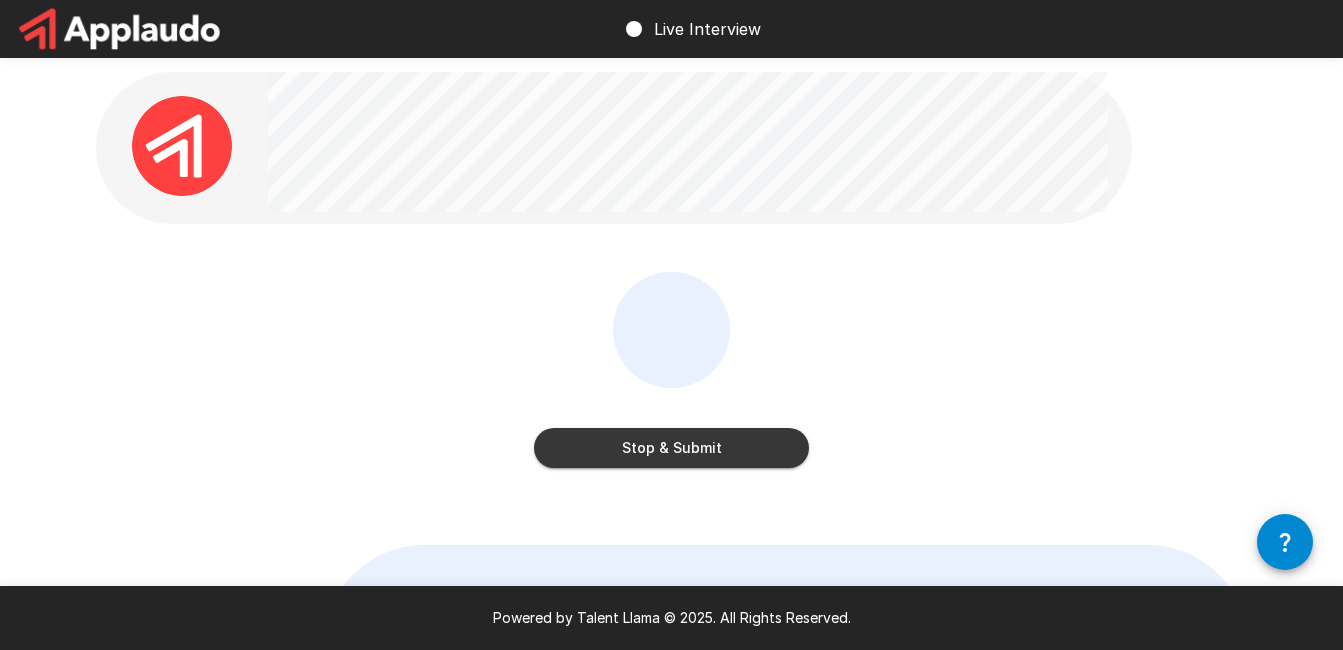 click on "Stop & Submit" at bounding box center (671, 448) 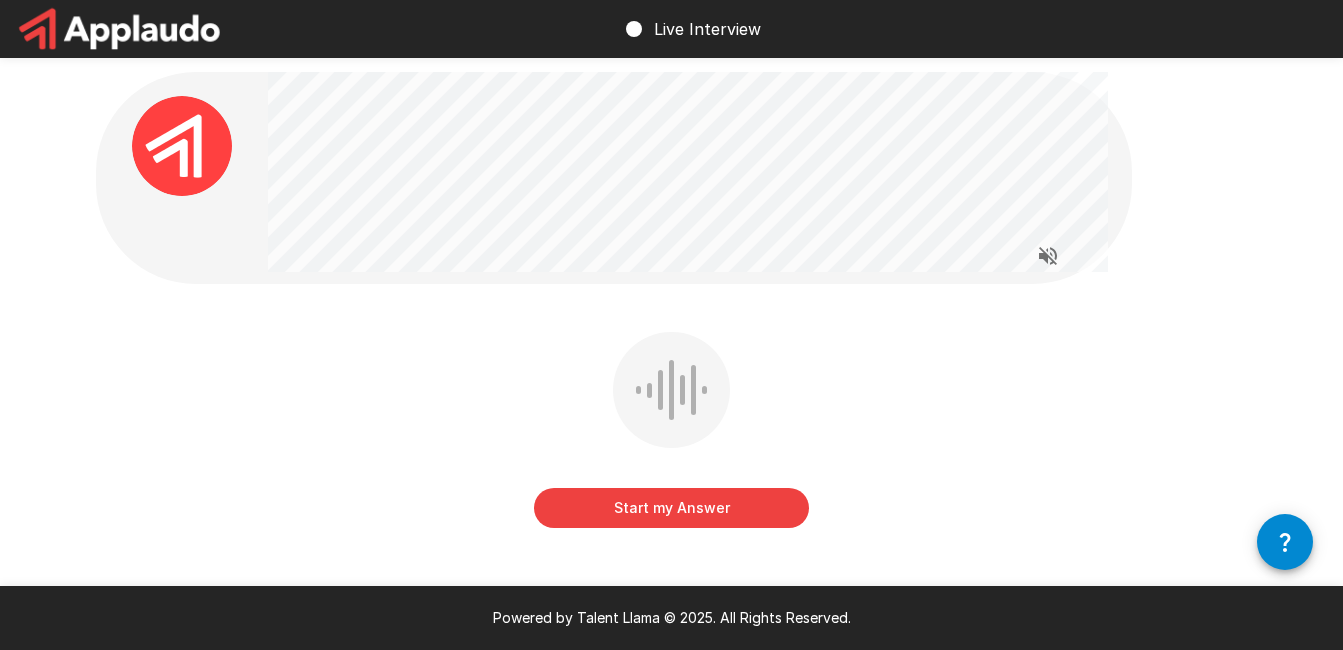 click on "Start my Answer" at bounding box center (671, 508) 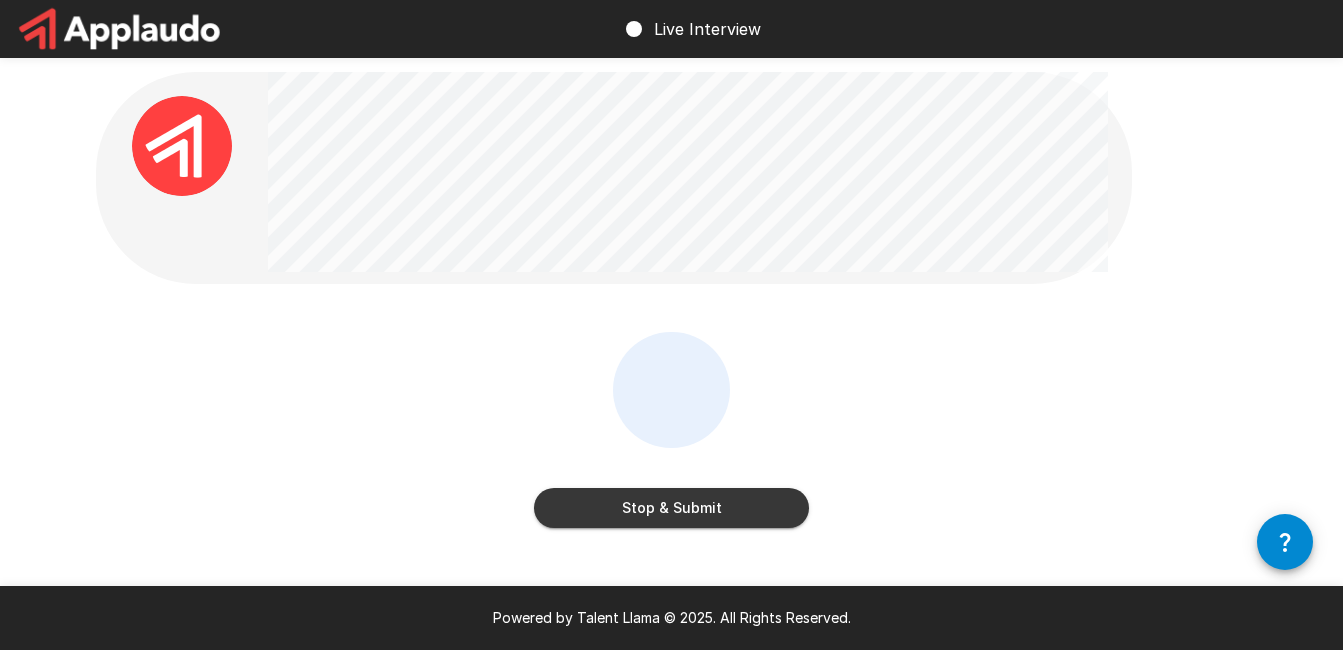click on "Stop & Submit" at bounding box center (671, 508) 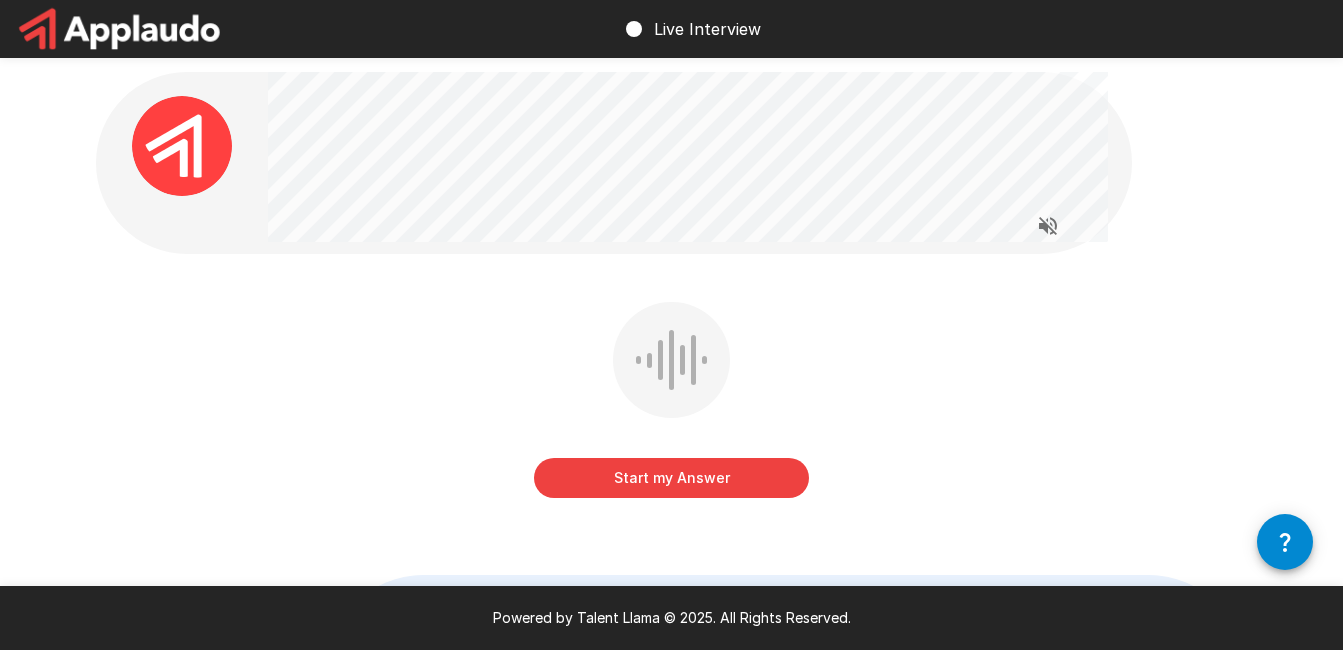 click on "Start my Answer" at bounding box center [671, 478] 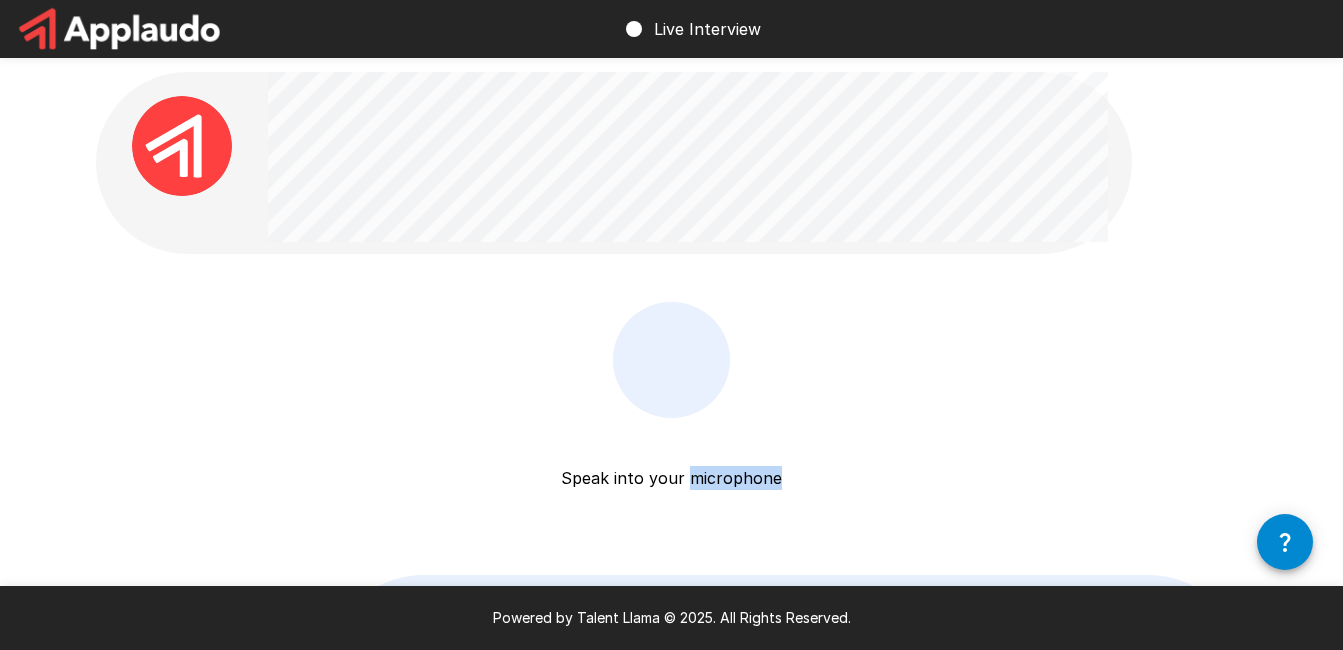 click on "Speak into your microphone" at bounding box center [671, 454] 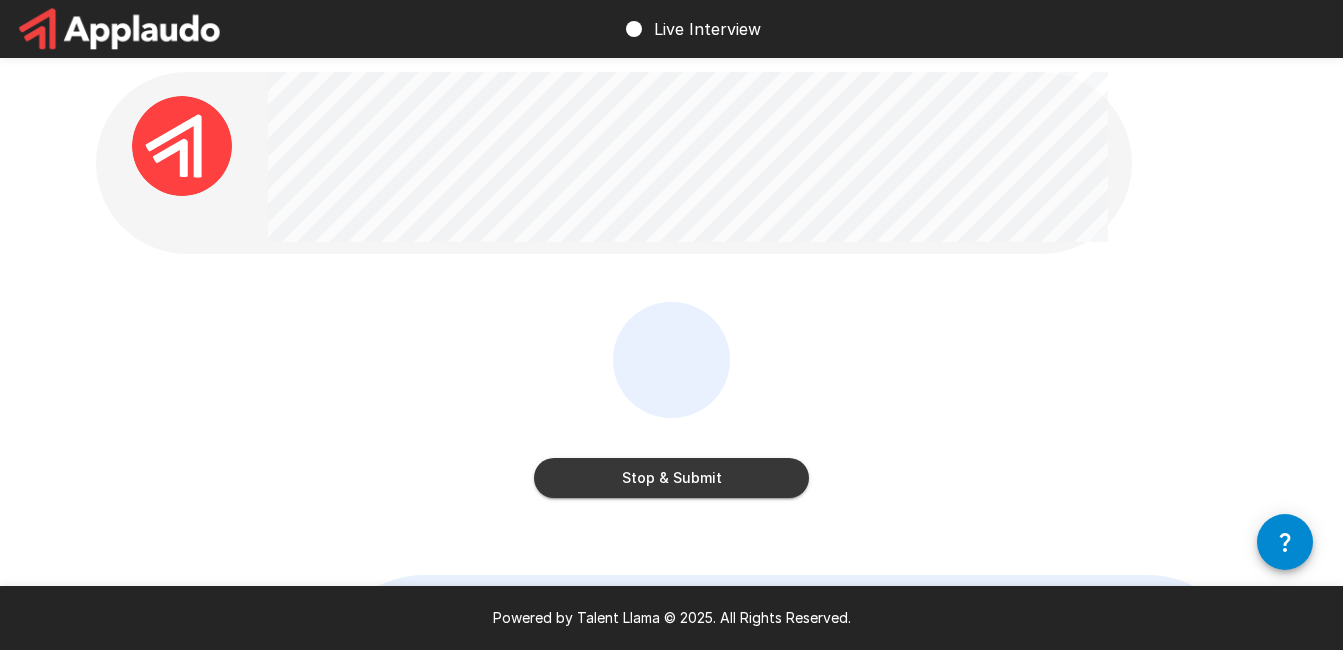 click on "Stop & Submit" at bounding box center (671, 478) 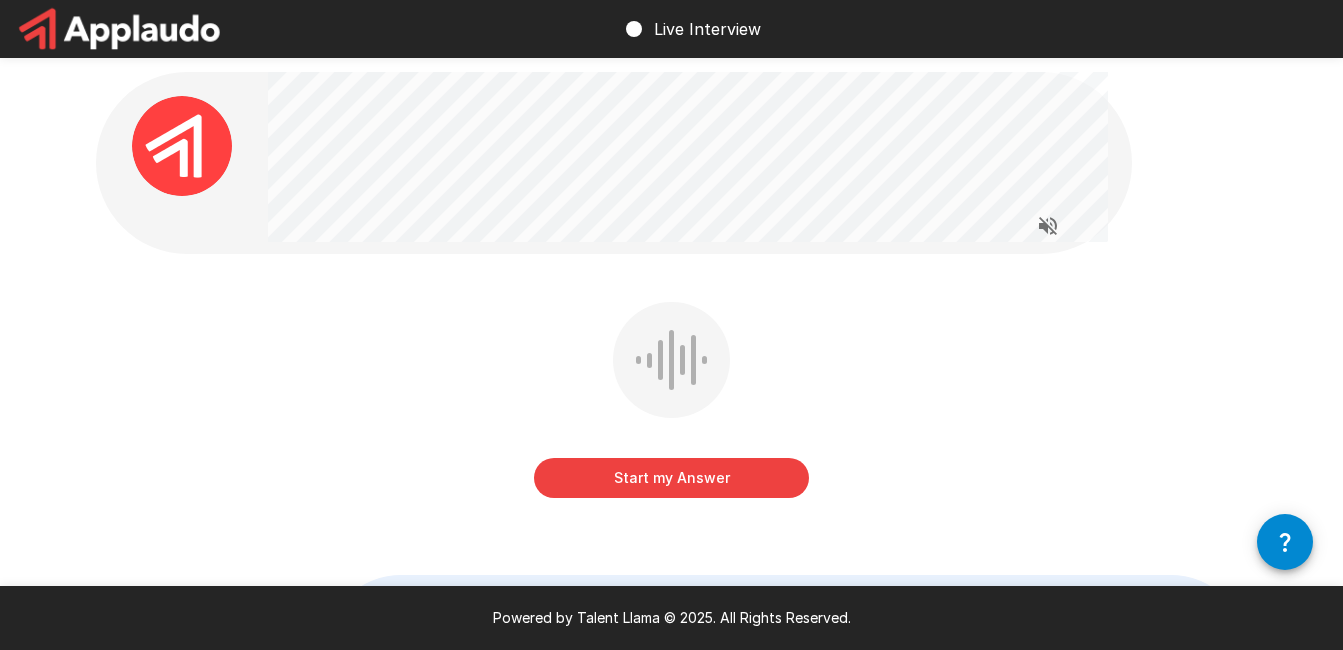click on "Start my Answer" at bounding box center [671, 478] 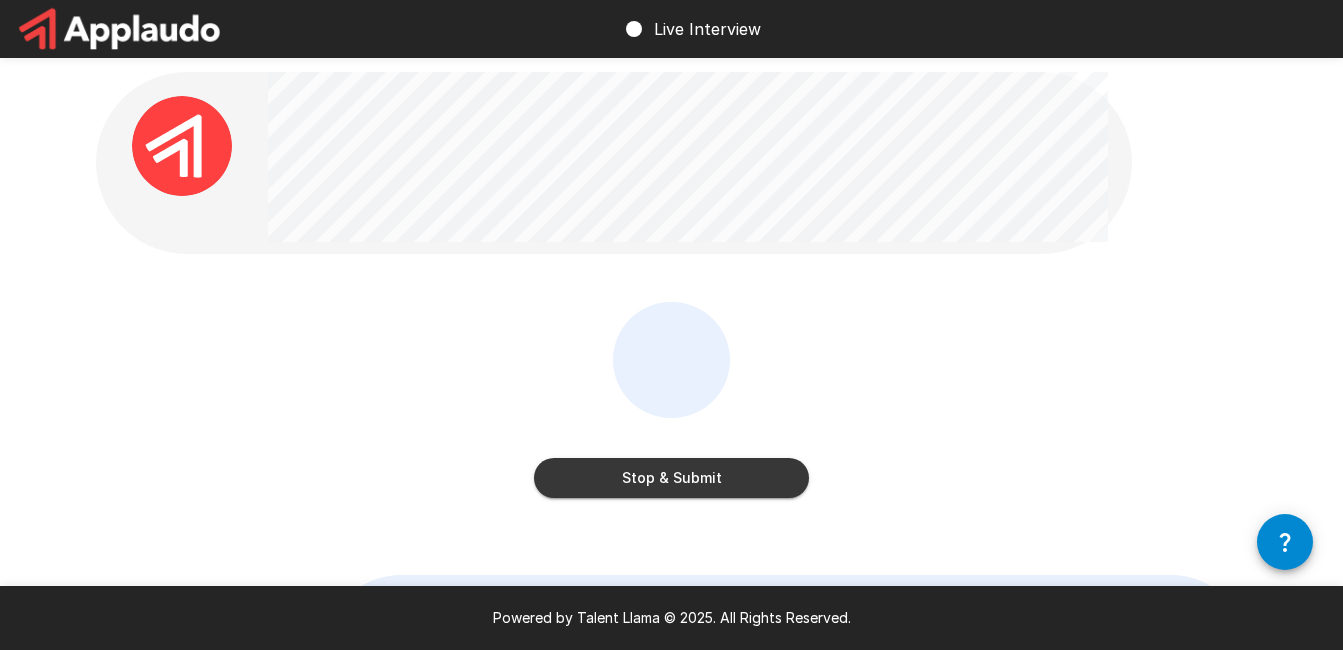 click on "Stop & Submit" at bounding box center (671, 478) 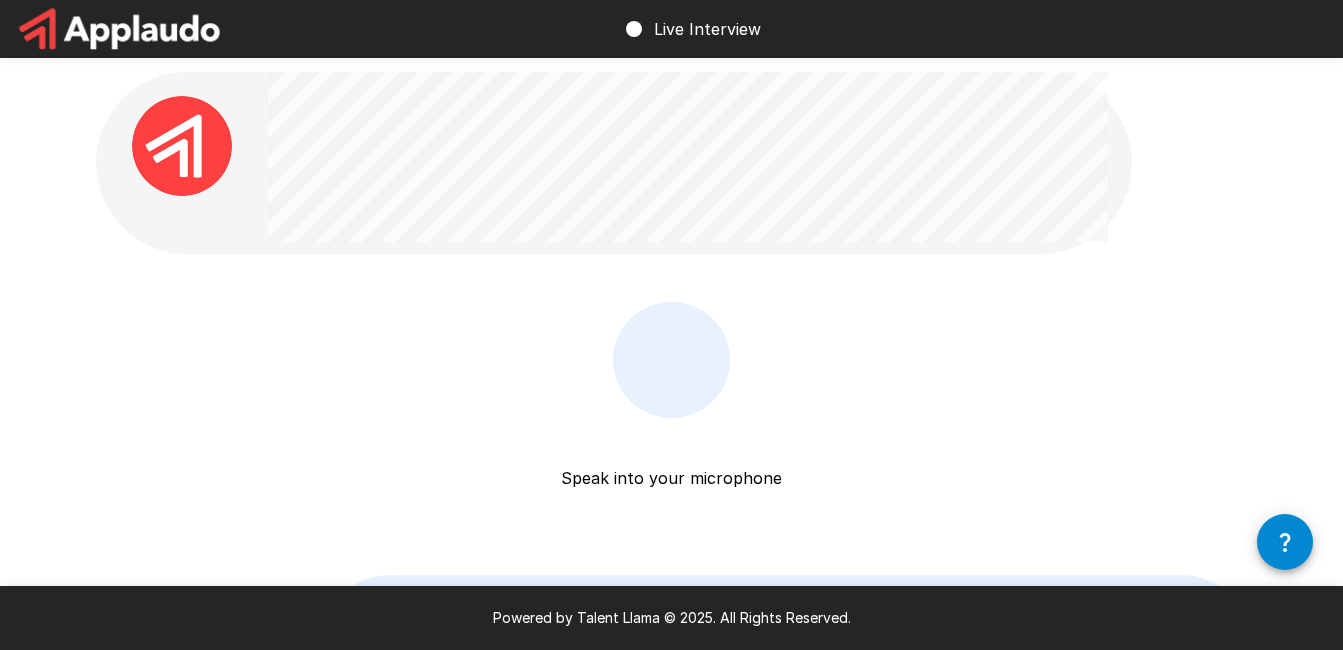click at bounding box center [671, 360] 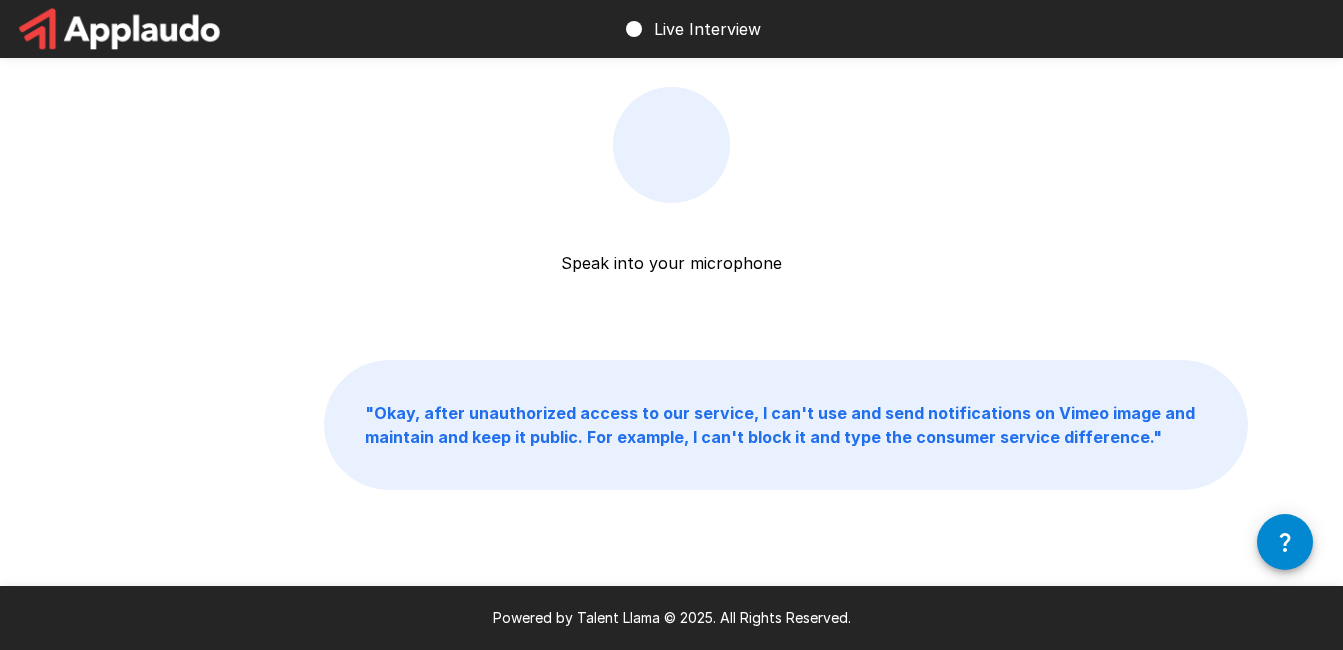 scroll, scrollTop: 0, scrollLeft: 0, axis: both 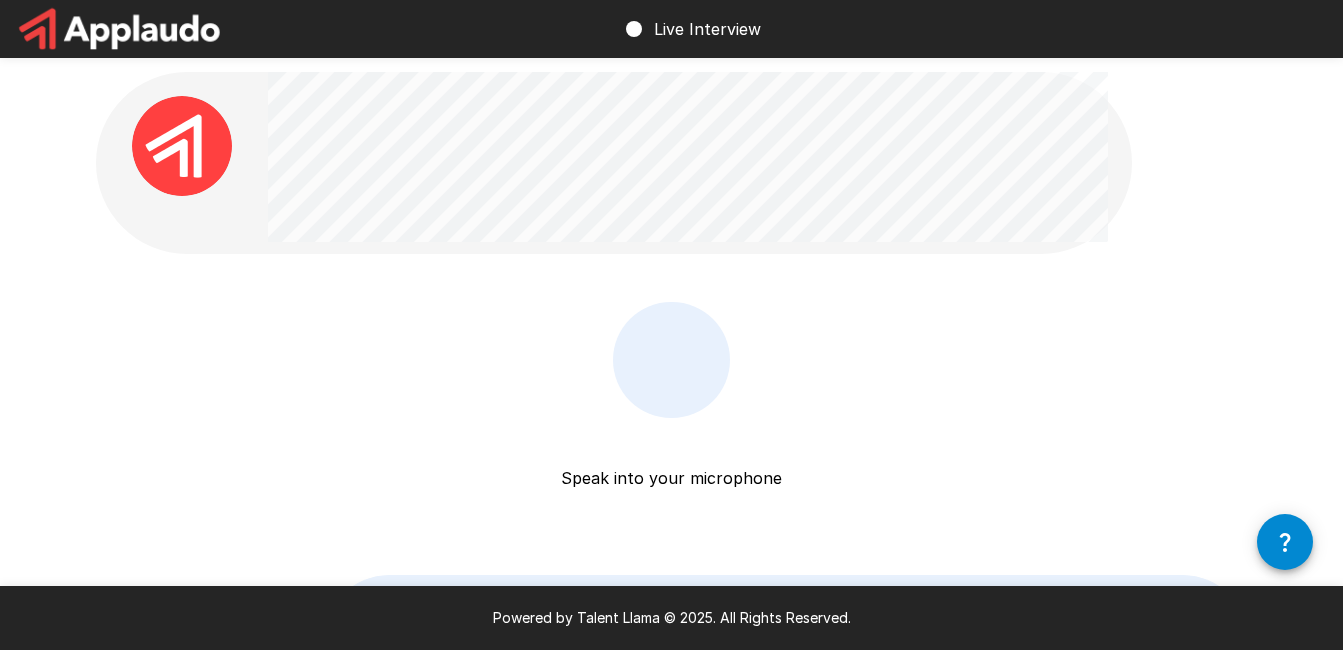 click on "Speak into your microphone Stop & Submit" at bounding box center (671, 440) 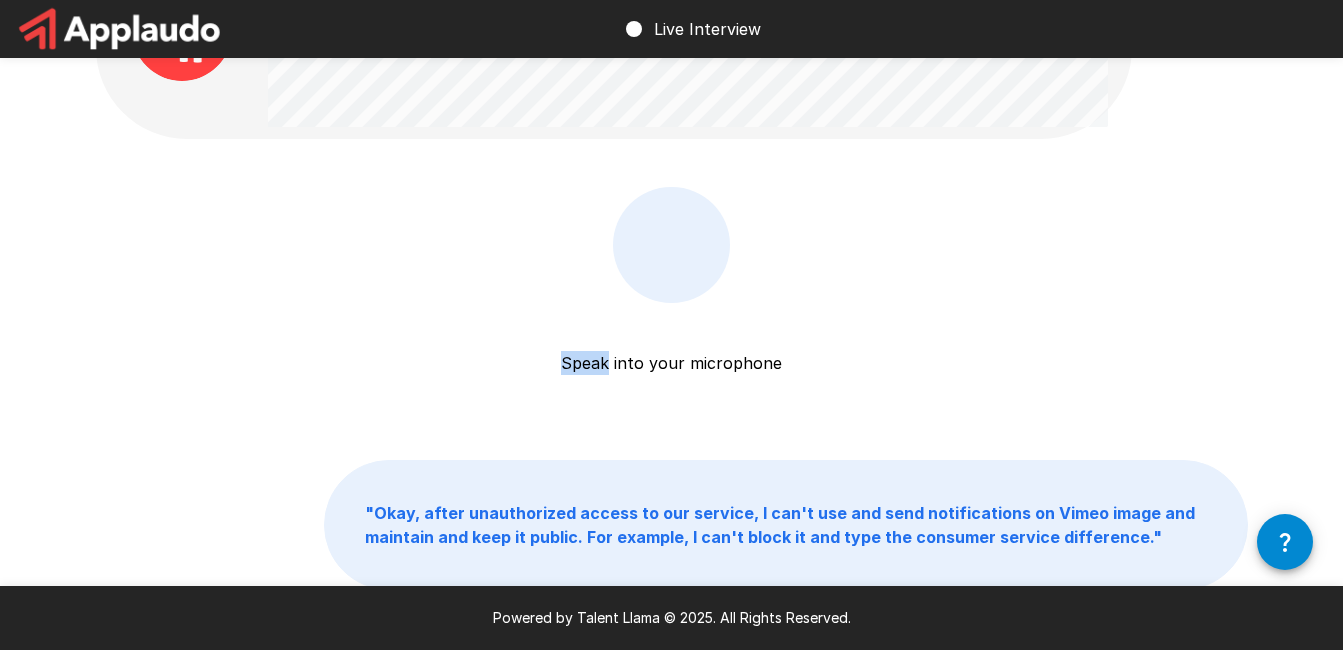 scroll, scrollTop: 0, scrollLeft: 0, axis: both 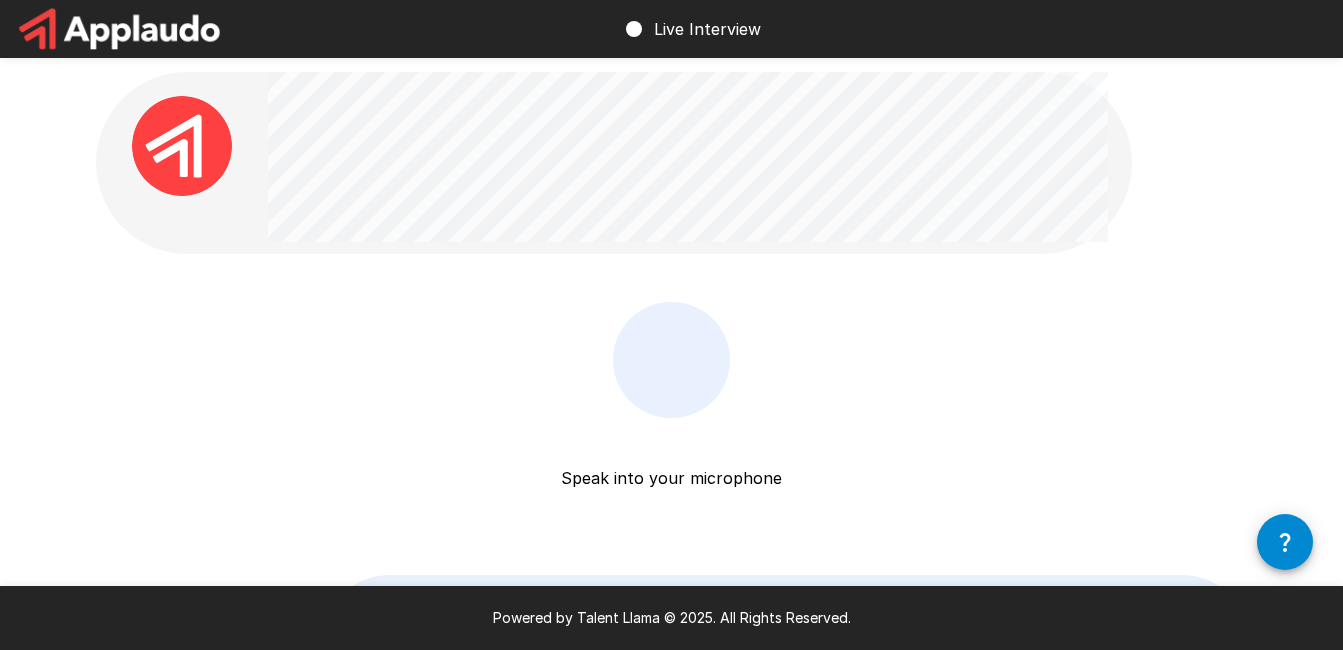 click on "Speak into your microphone Stop & Submit" at bounding box center (672, 414) 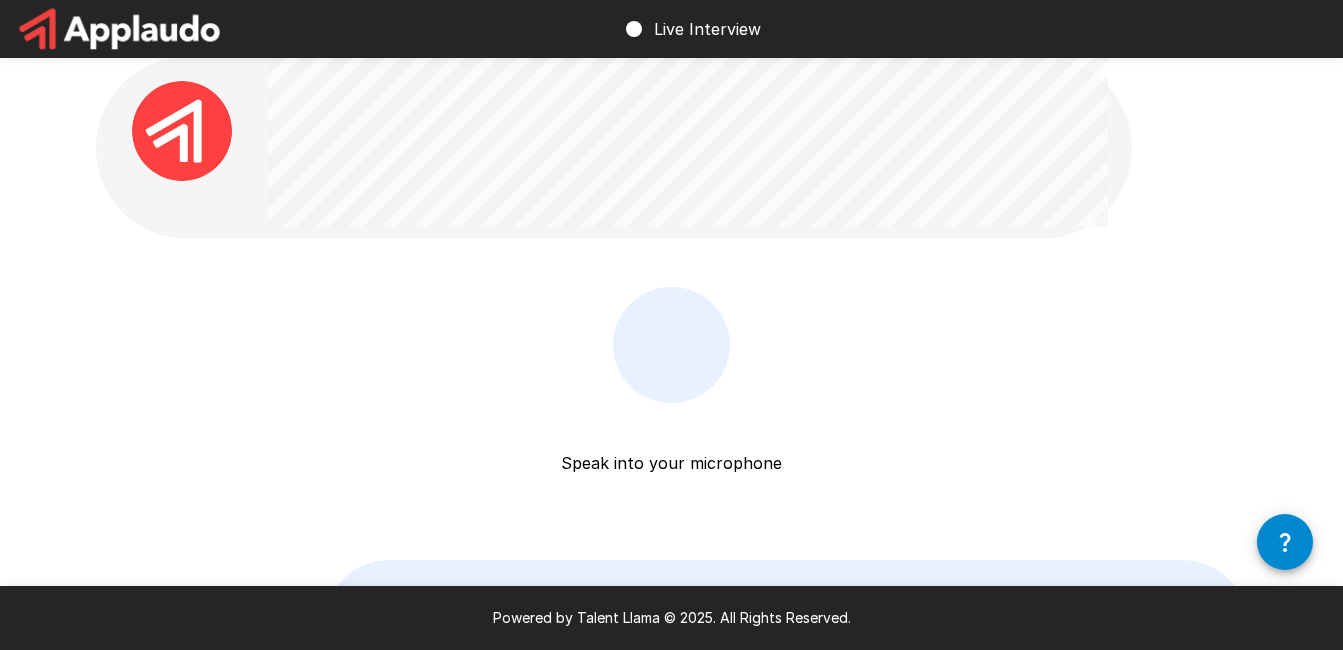 scroll, scrollTop: 0, scrollLeft: 0, axis: both 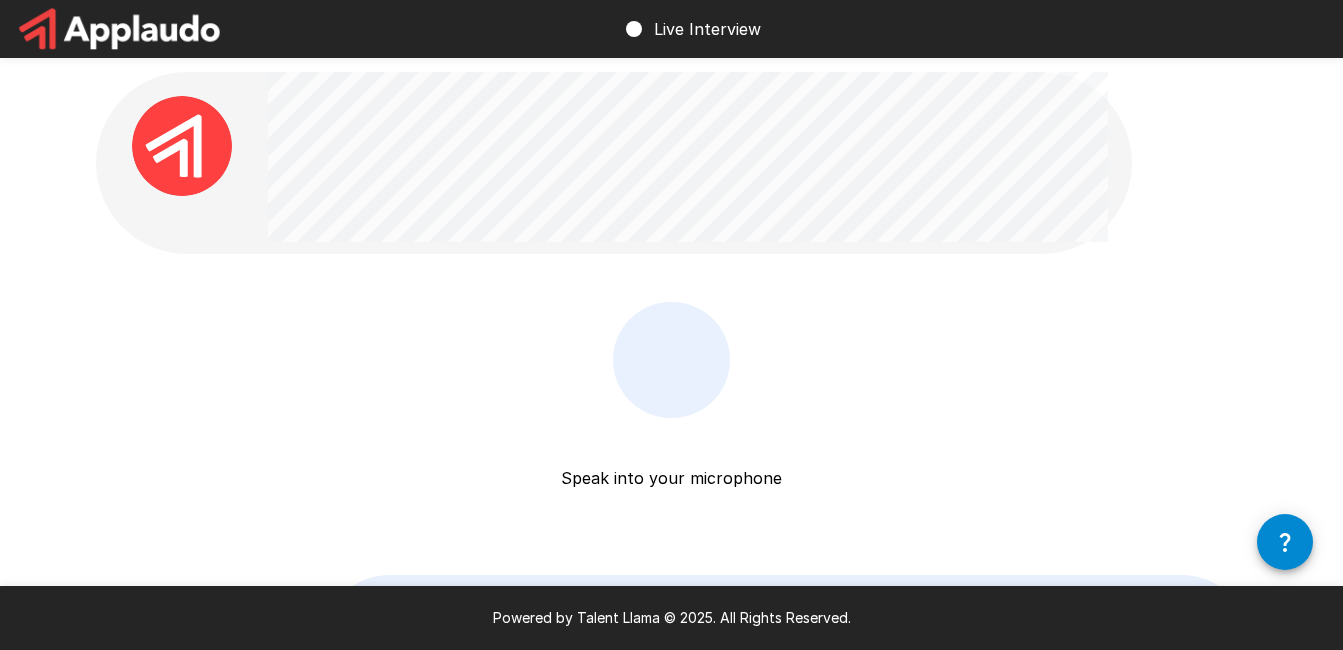click on "Speak into your microphone Stop & Submit" at bounding box center [672, 414] 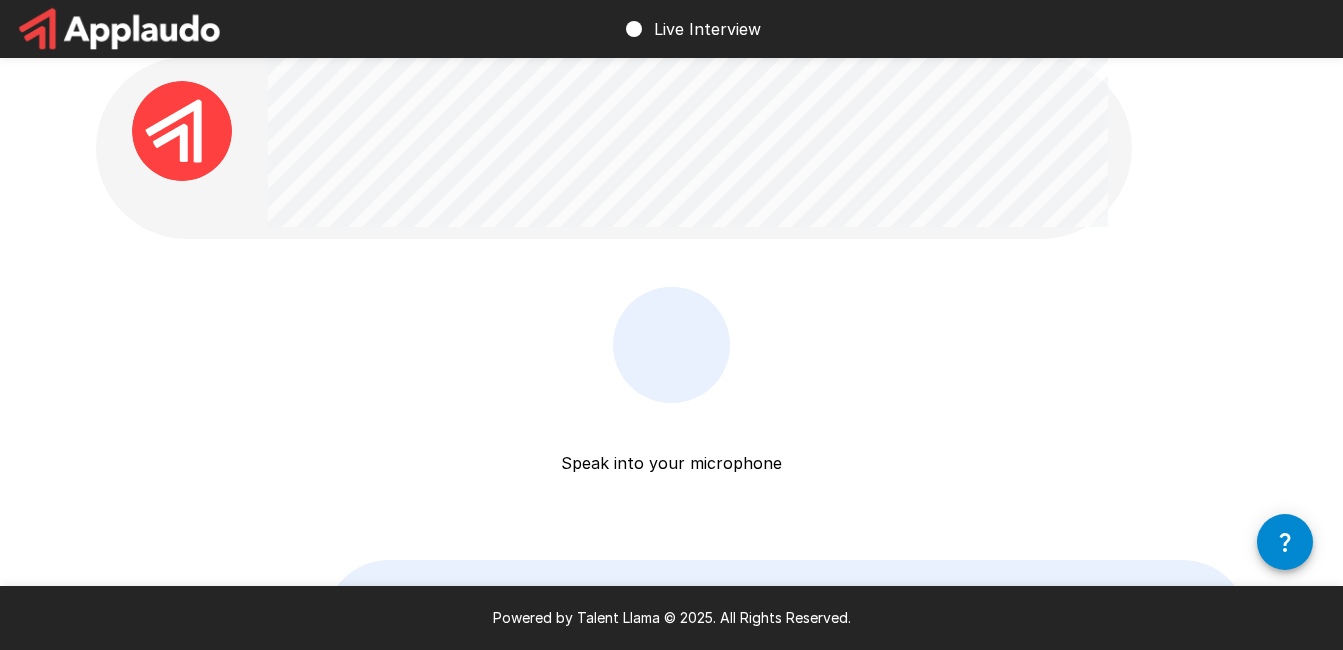 scroll, scrollTop: 0, scrollLeft: 0, axis: both 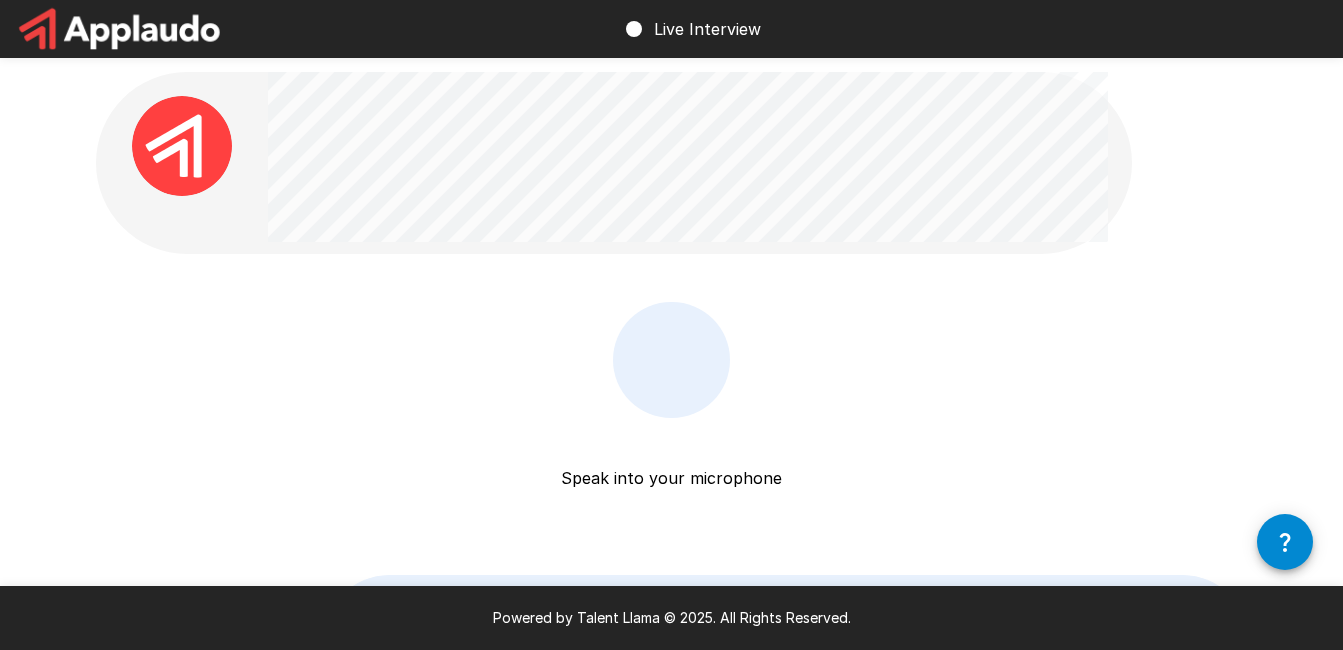 click at bounding box center [671, 360] 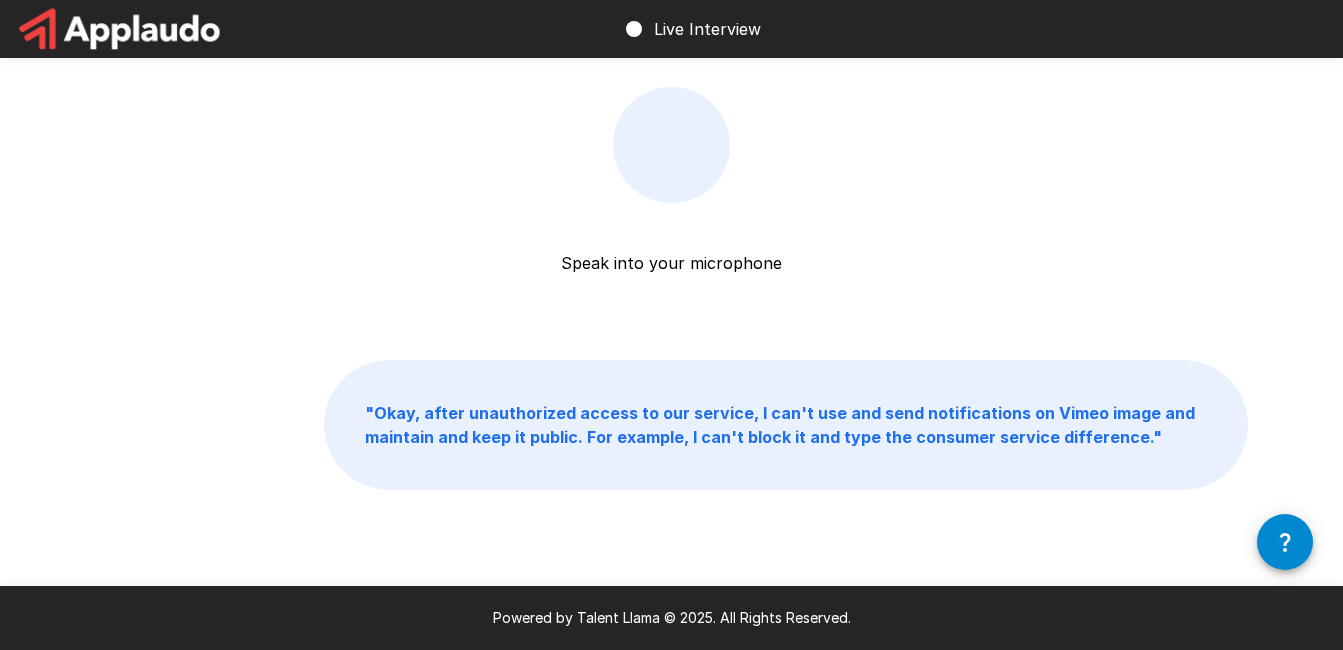 scroll, scrollTop: 0, scrollLeft: 0, axis: both 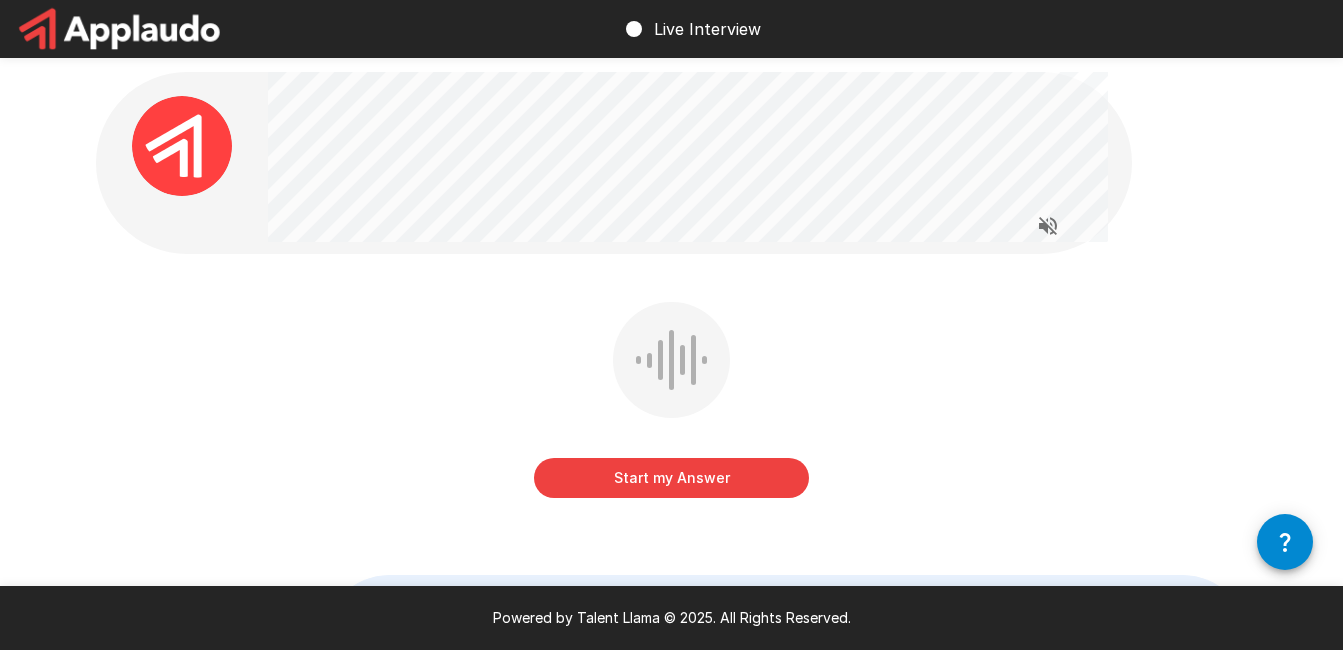 click on "Start my Answer" at bounding box center (671, 478) 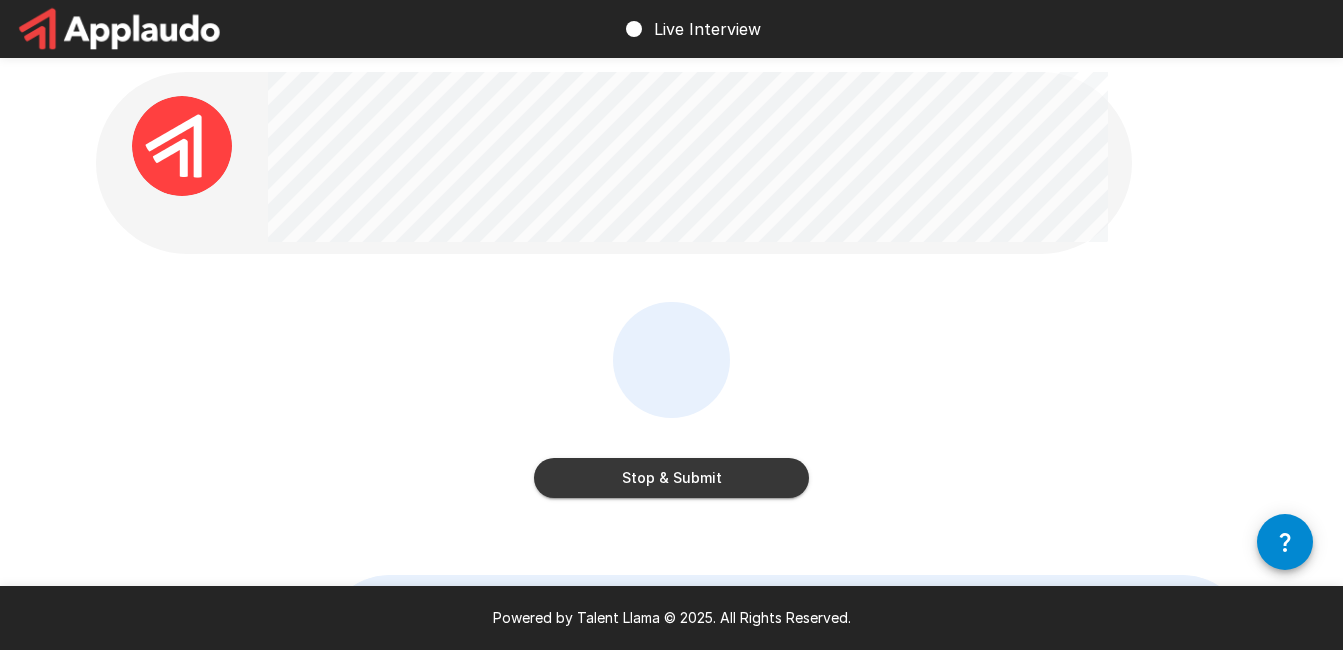 click on "Stop & Submit" at bounding box center (671, 478) 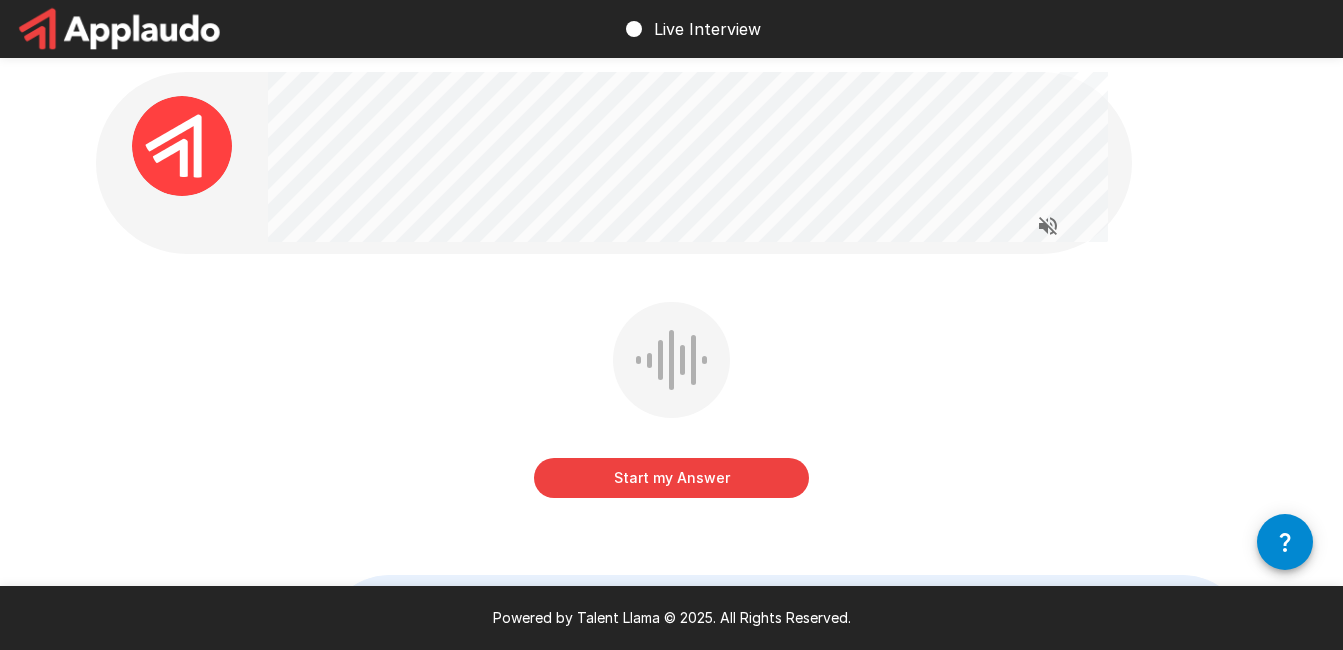click on "Start my Answer" at bounding box center (671, 478) 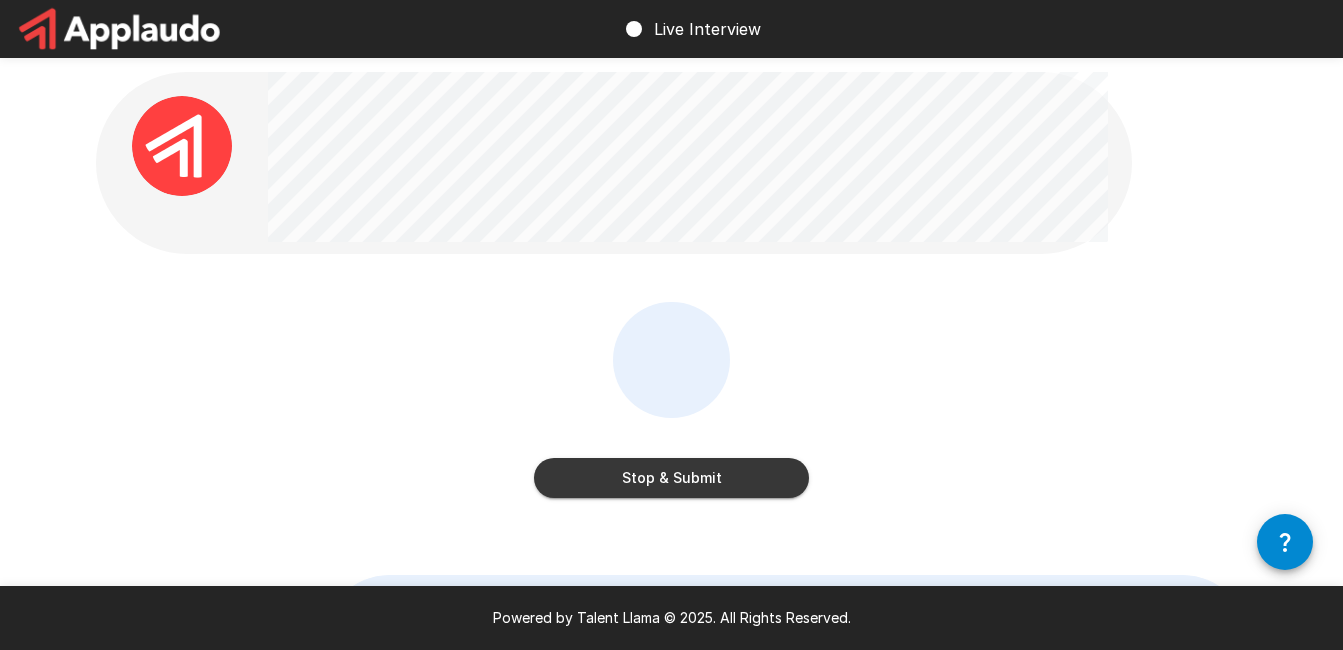 click on "Stop & Submit" at bounding box center (671, 478) 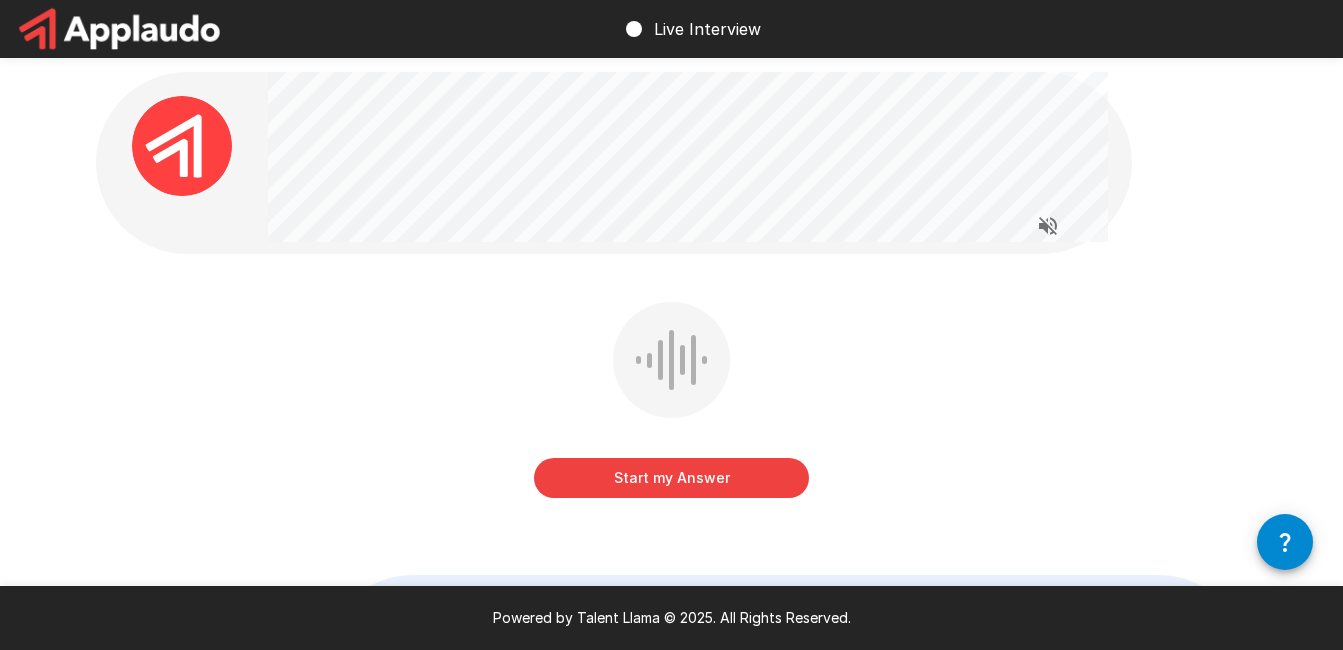 click on "Start my Answer" at bounding box center (671, 478) 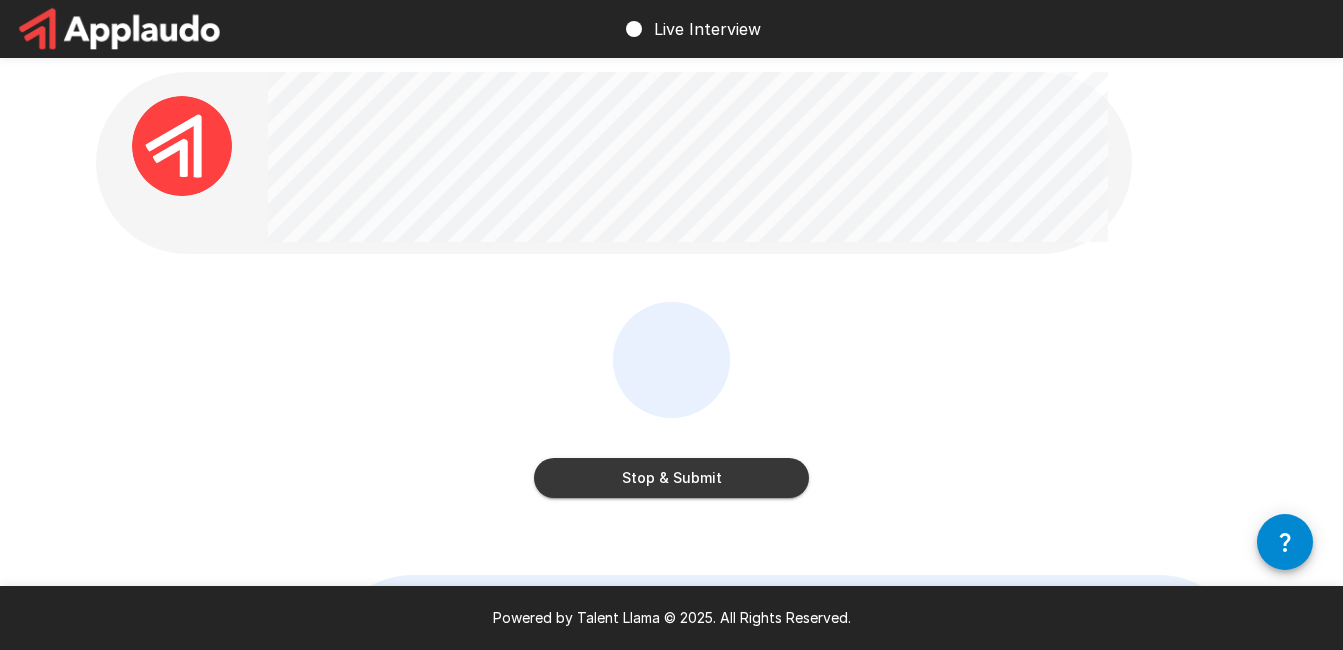 click on "Stop & Submit" at bounding box center [671, 478] 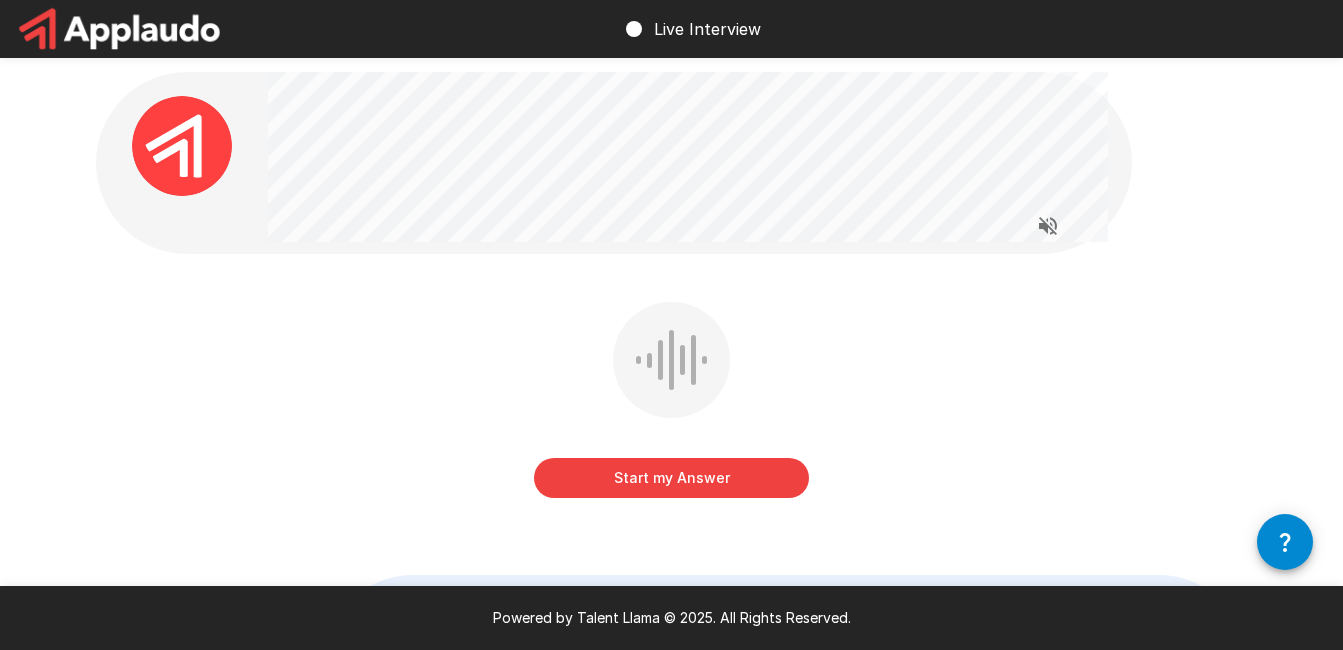 click on "Start my Answer" at bounding box center [671, 478] 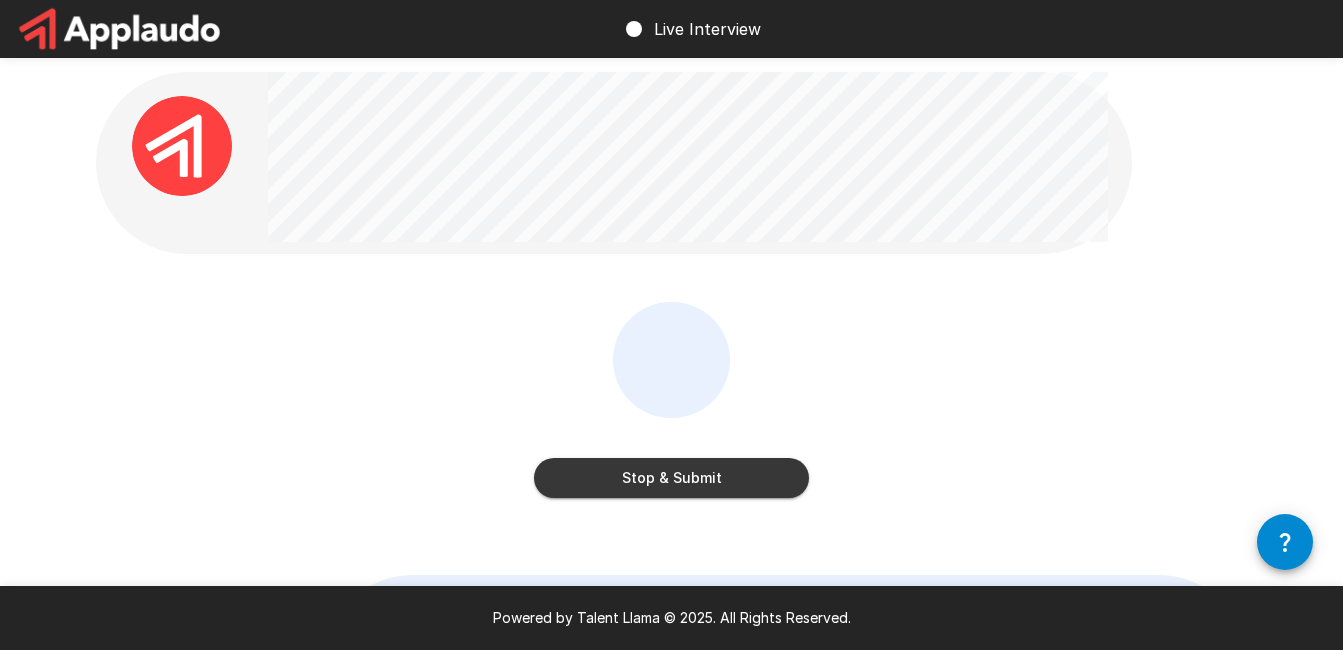 click on "Stop & Submit" at bounding box center [671, 478] 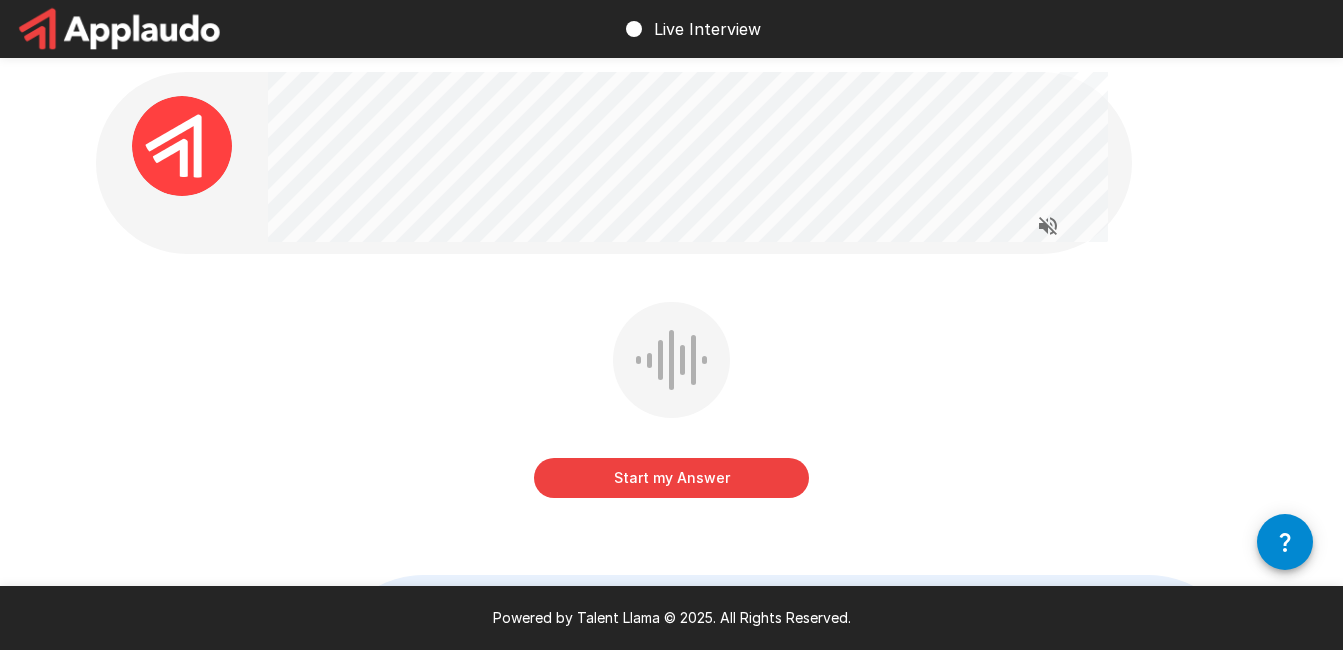 click on "Start my Answer" at bounding box center [671, 478] 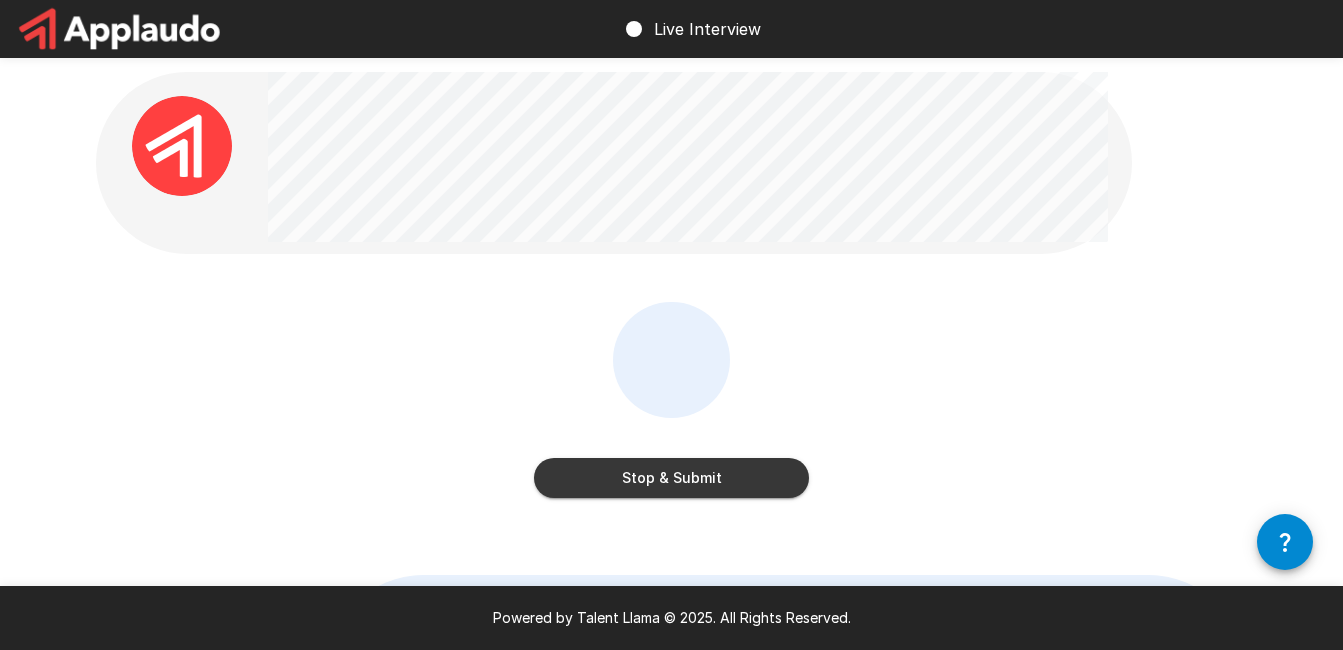 click on "Stop & Submit" at bounding box center (671, 478) 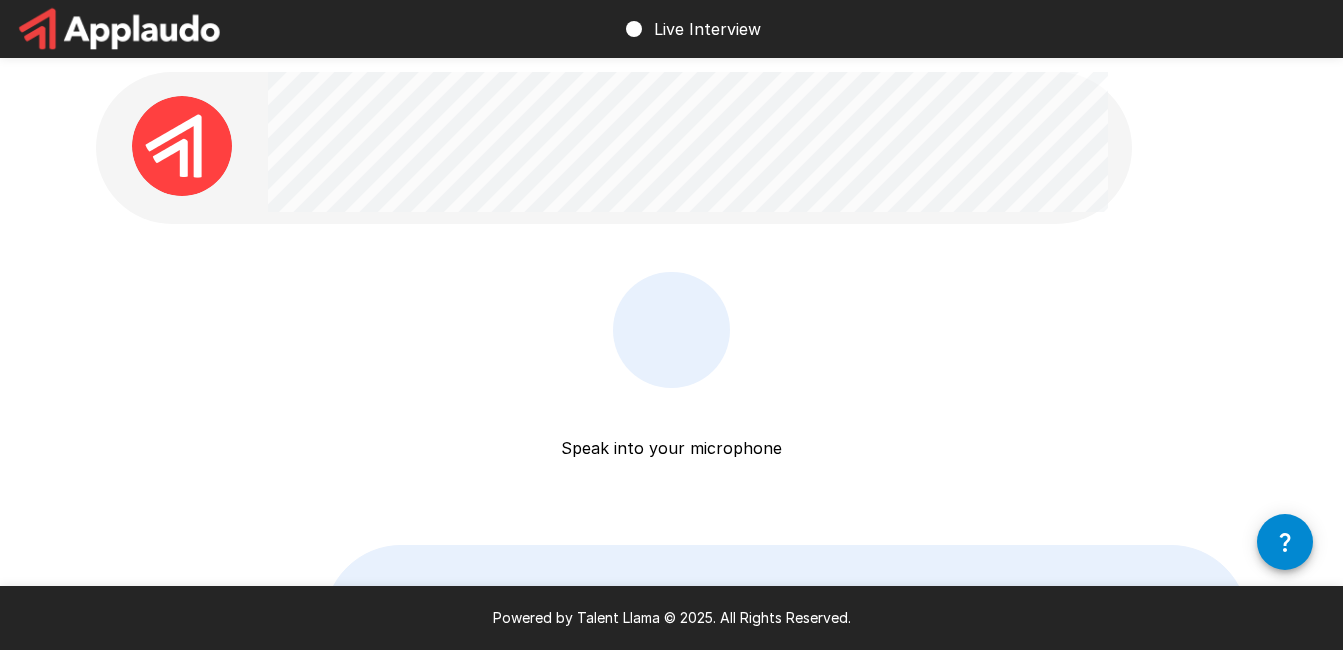 click on "Speak into your microphone Stop & Submit" at bounding box center (672, 384) 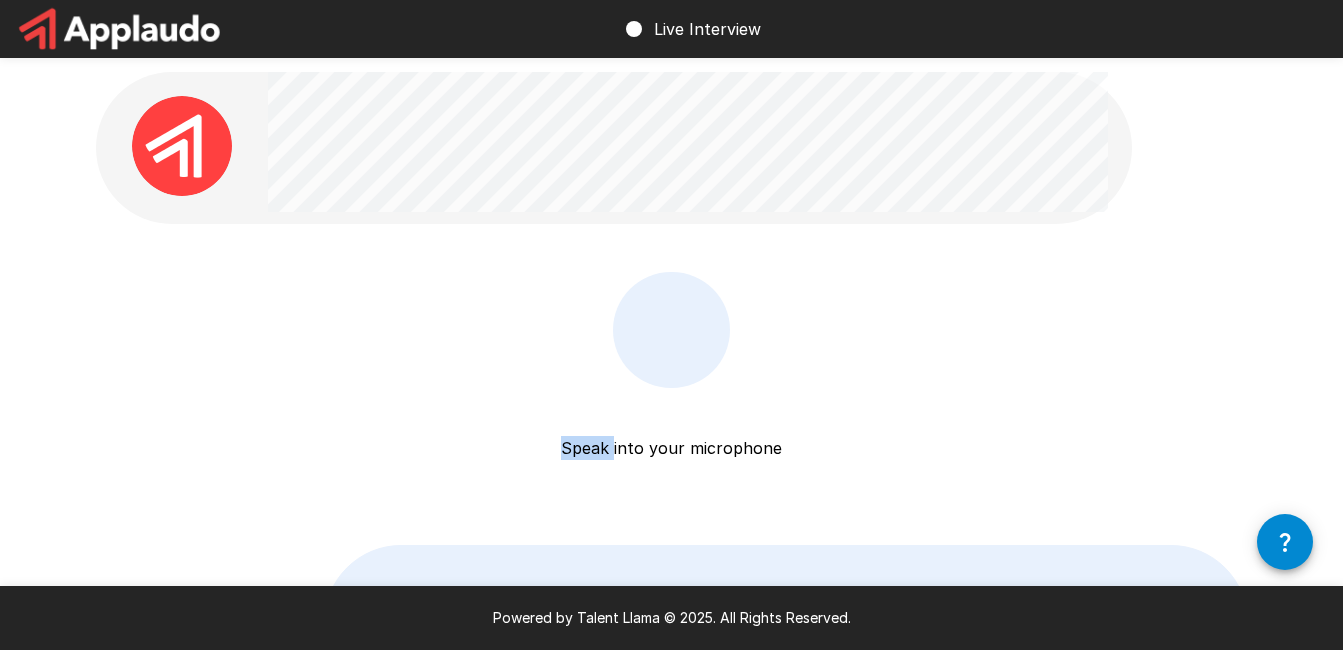 click at bounding box center [671, 330] 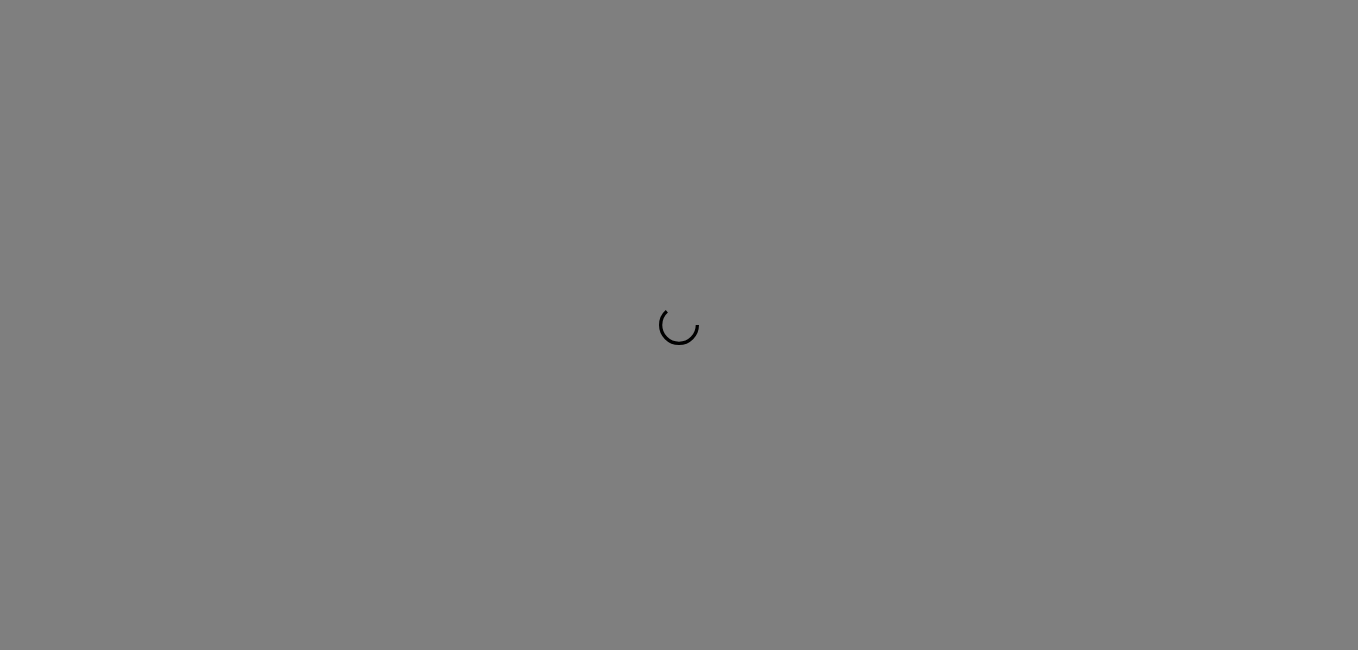 scroll, scrollTop: 0, scrollLeft: 0, axis: both 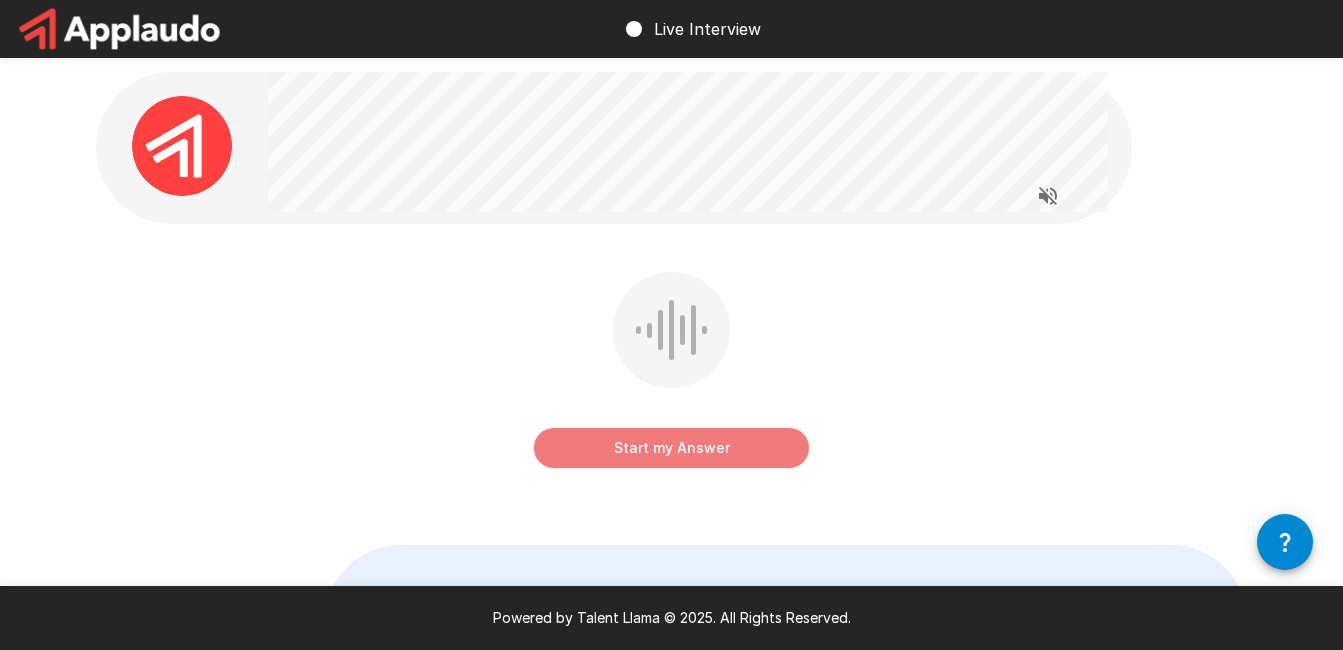 click on "Start my Answer" at bounding box center (671, 448) 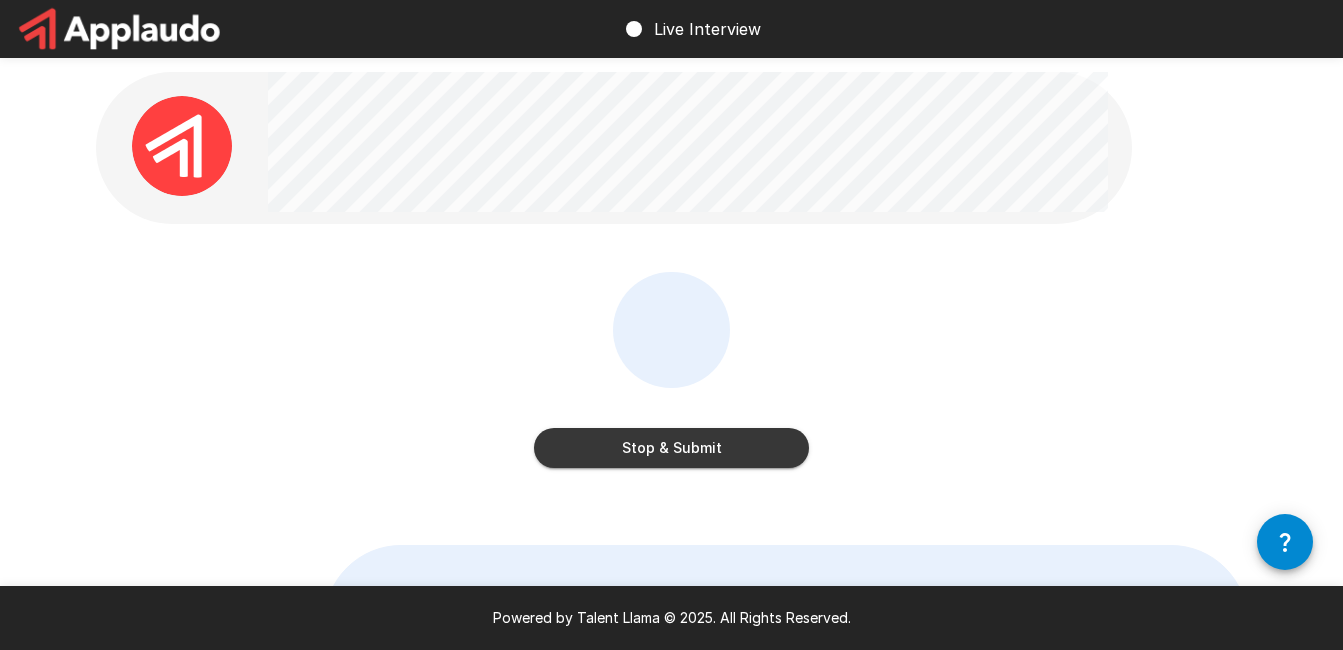 click on "Stop & Submit" at bounding box center (671, 448) 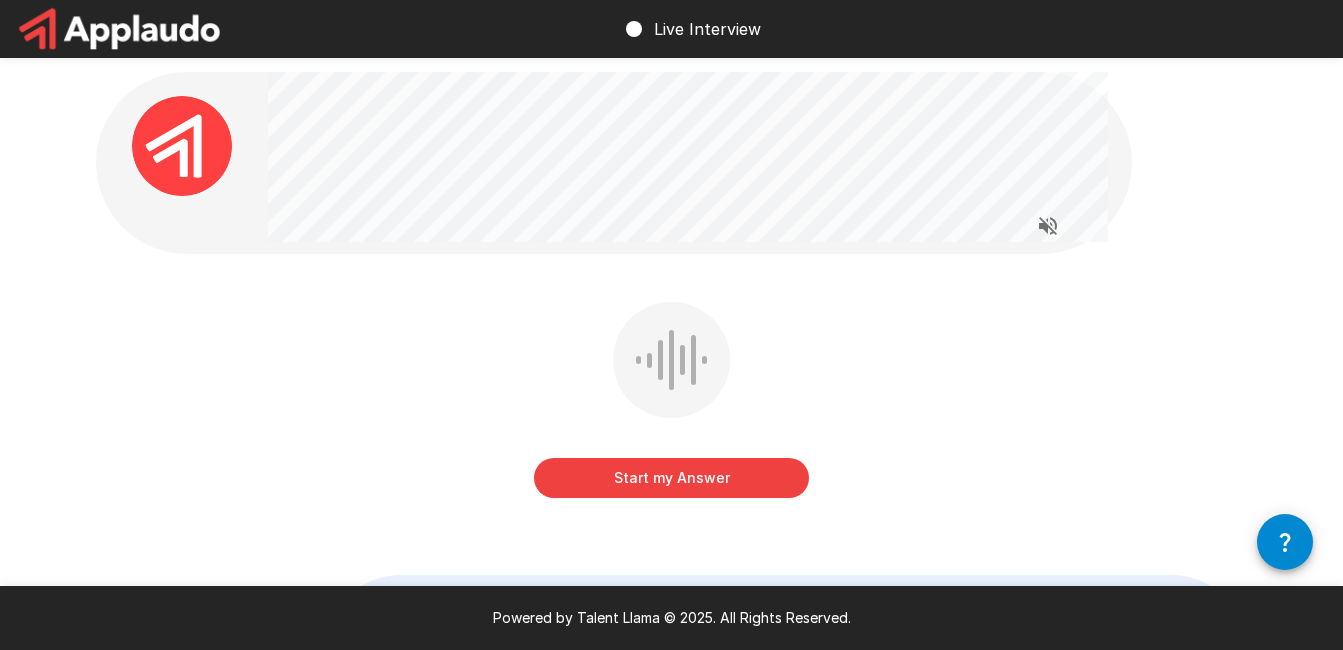 click on "Start my Answer" at bounding box center (671, 478) 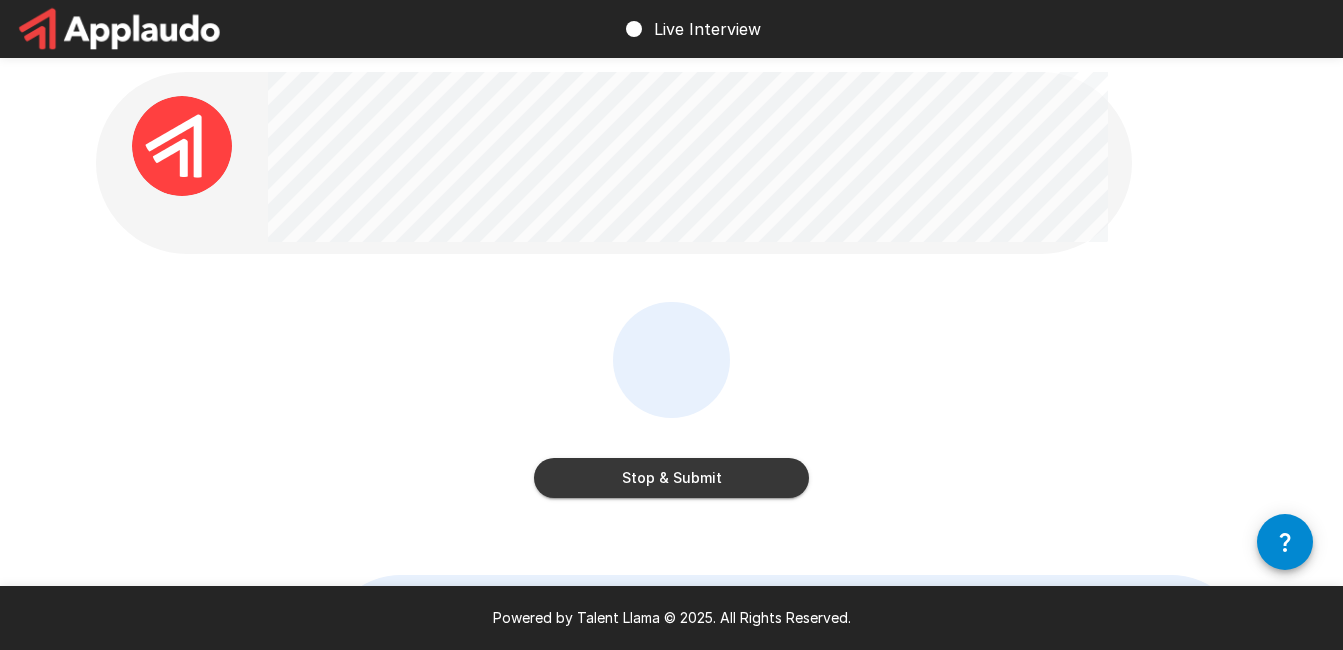 click on "Stop & Submit" at bounding box center (671, 478) 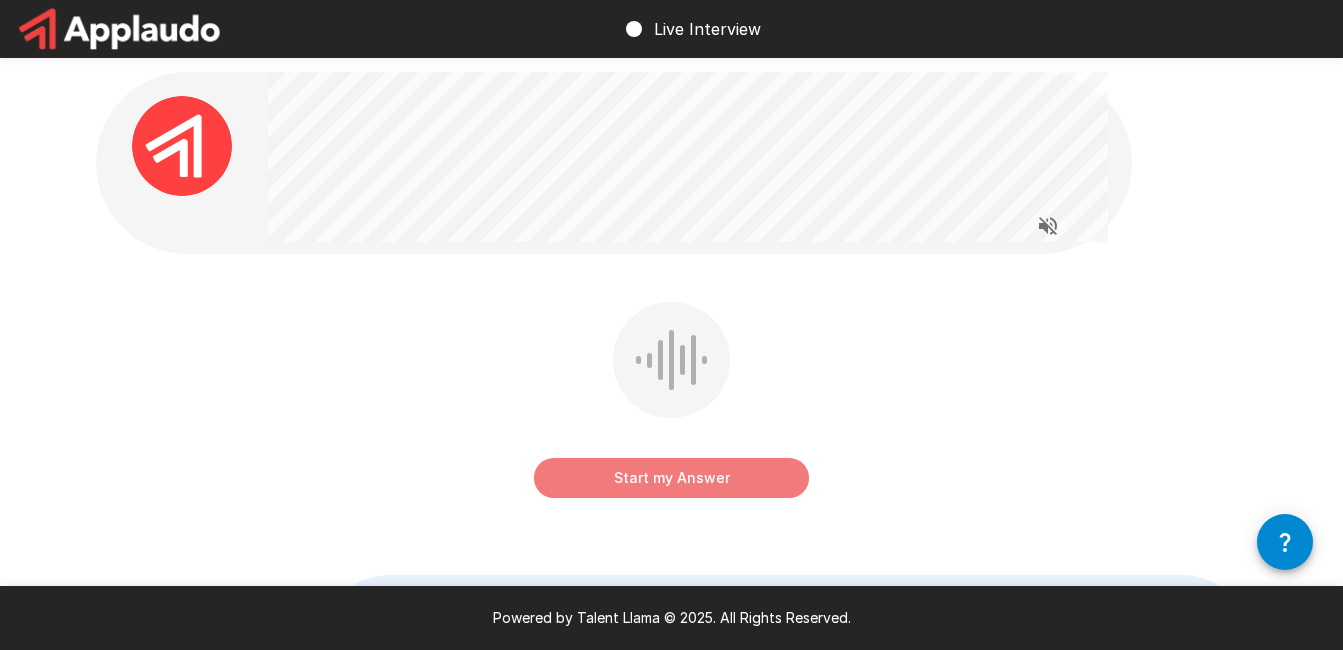 click on "Start my Answer" at bounding box center [671, 478] 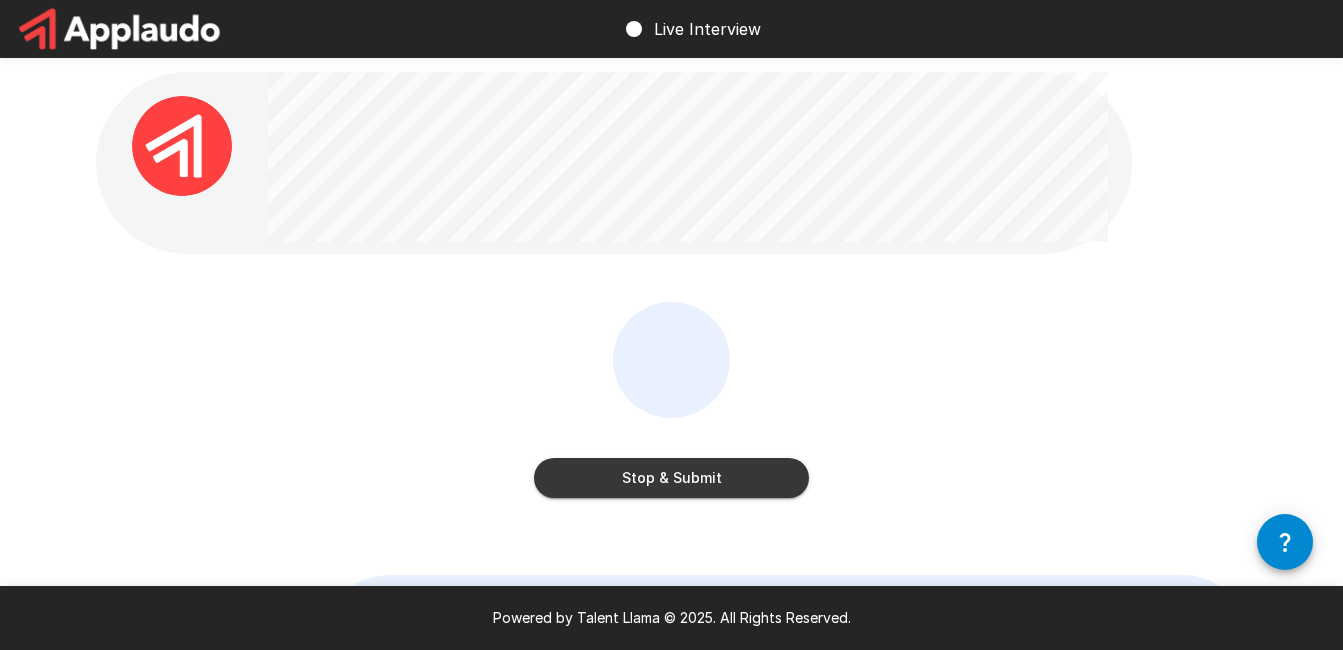 click on "Stop & Submit" at bounding box center (671, 478) 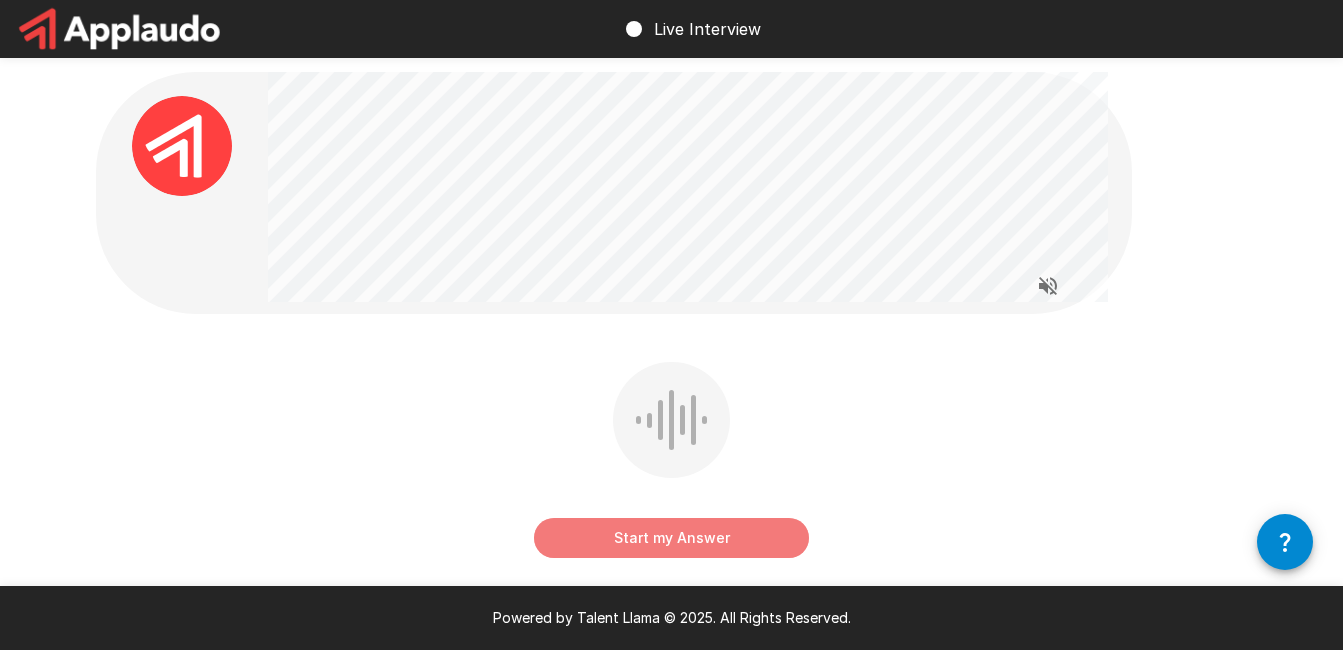click on "Start my Answer" at bounding box center [671, 538] 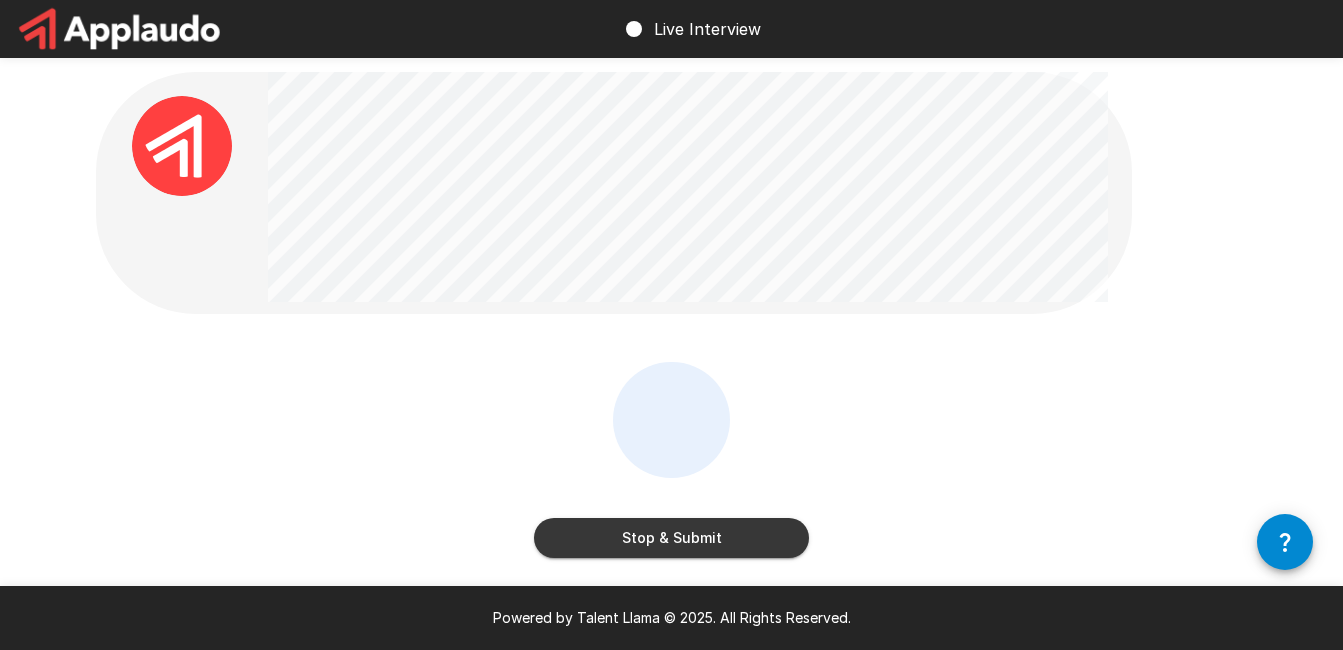 click on "Stop & Submit" at bounding box center (671, 538) 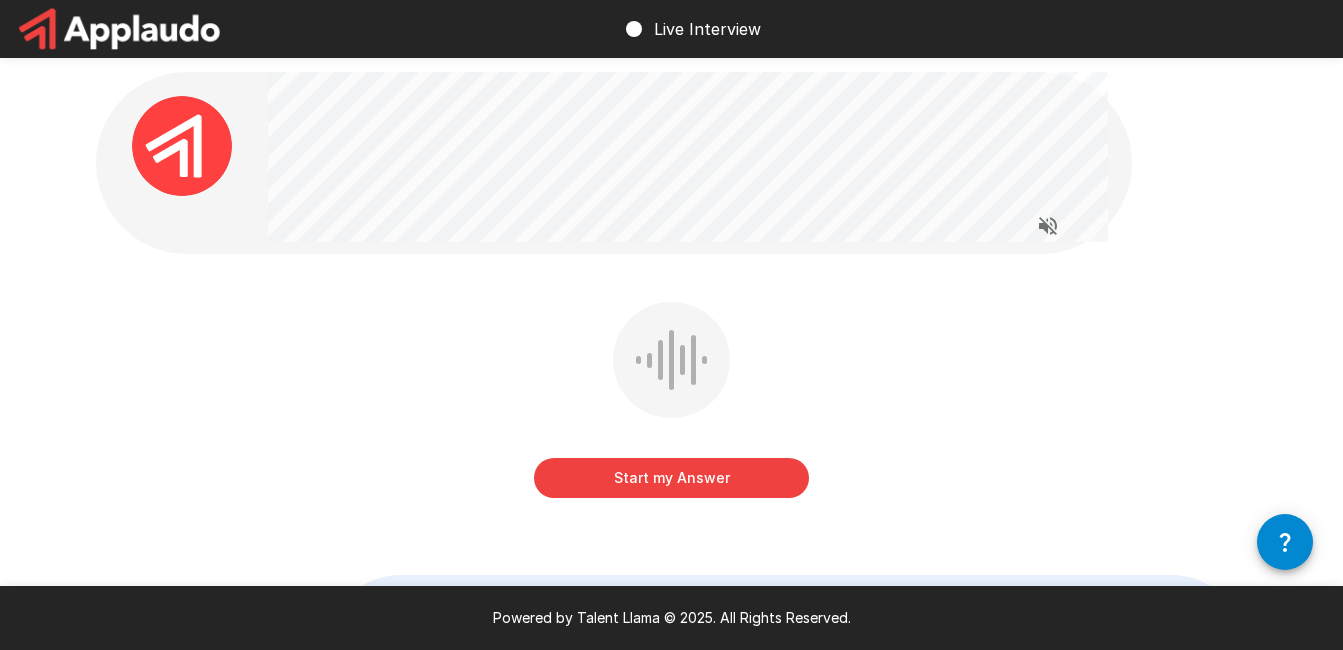 click on "Start my Answer" at bounding box center (671, 478) 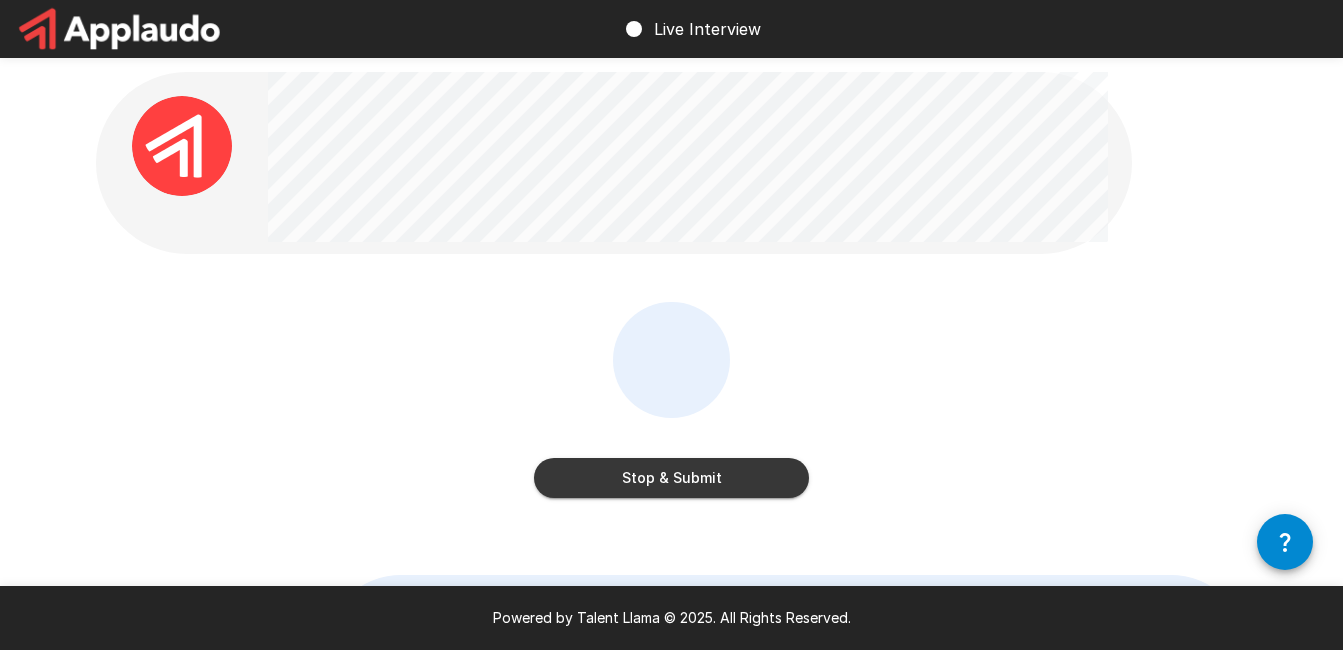 drag, startPoint x: 754, startPoint y: 485, endPoint x: 630, endPoint y: 481, distance: 124.0645 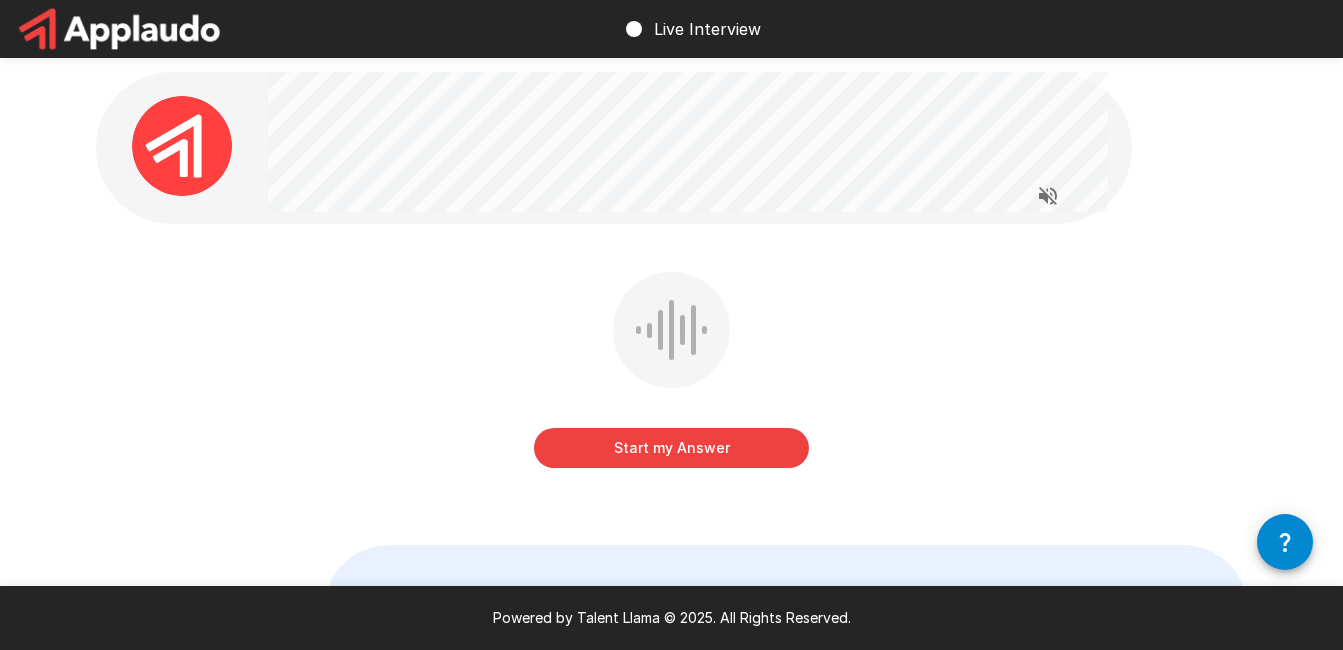 click on "Start my Answer" at bounding box center (671, 448) 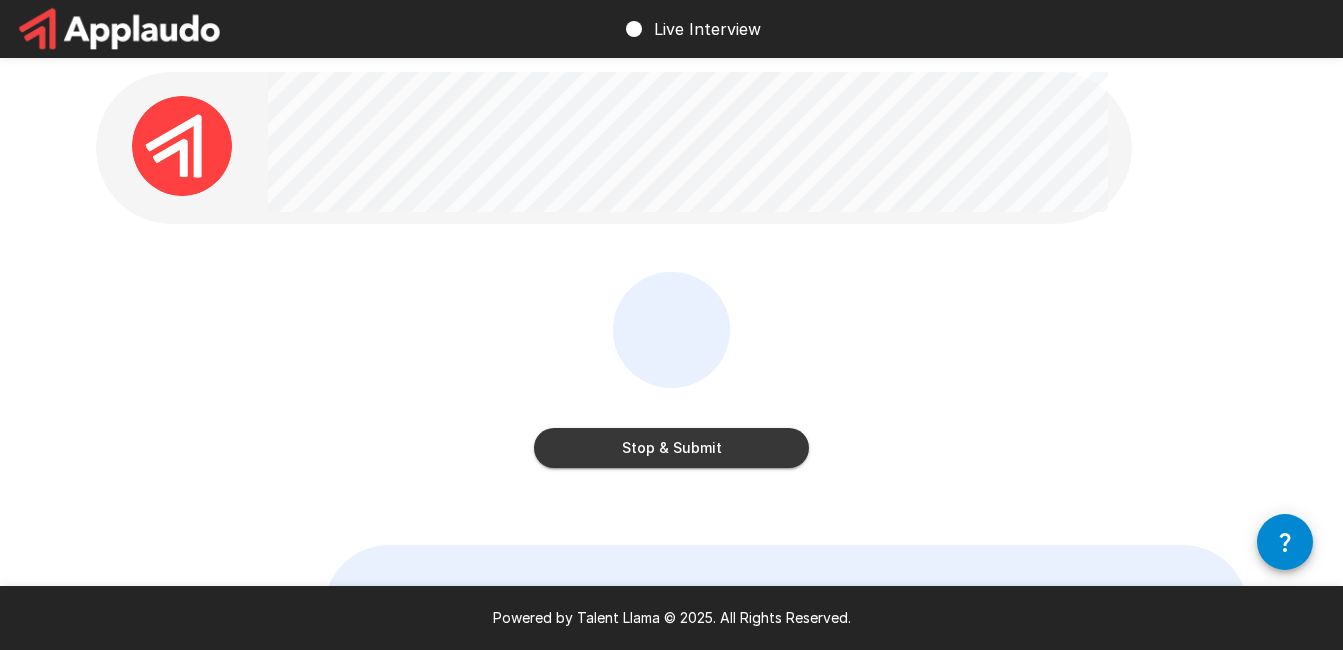 click on "Stop & Submit" at bounding box center (671, 448) 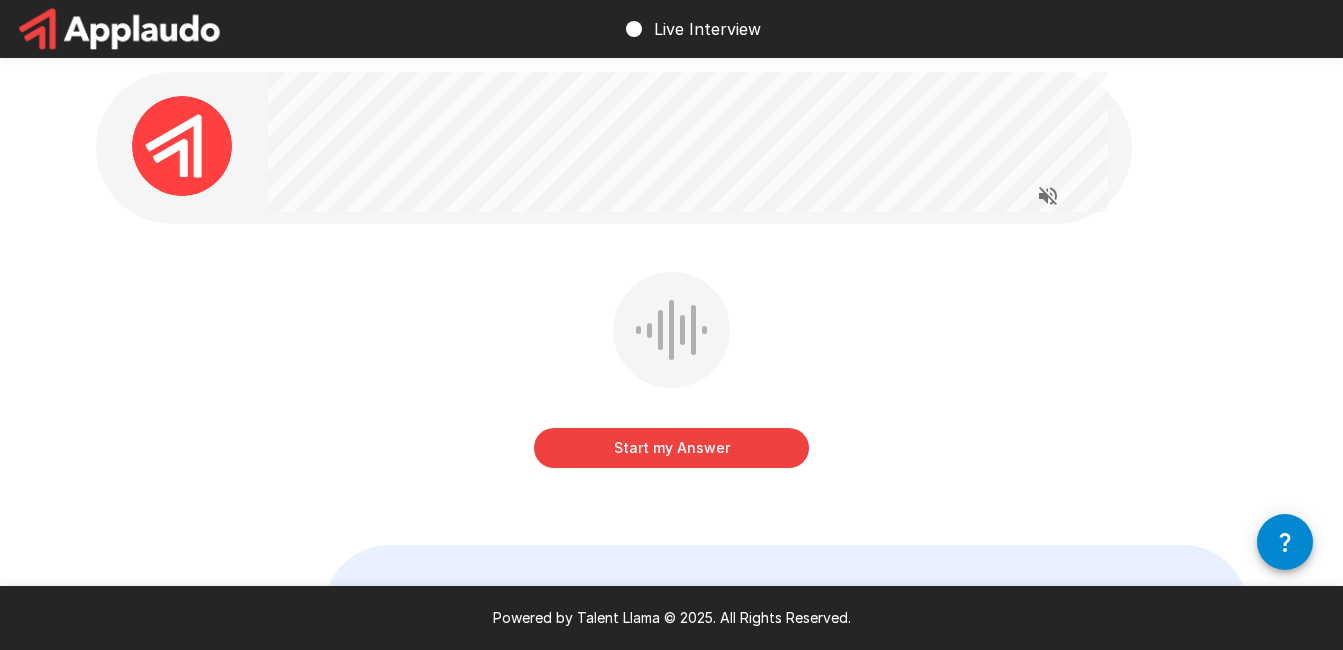click on "Start my Answer" at bounding box center (671, 448) 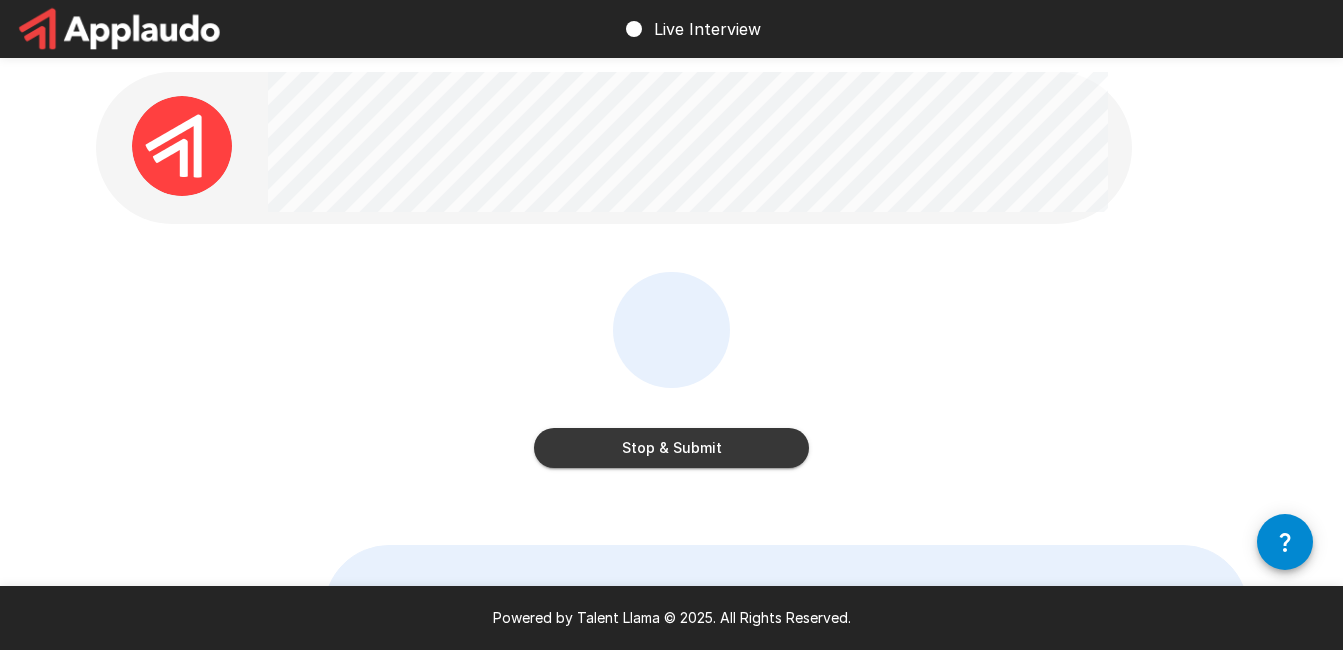 click on "Stop & Submit" at bounding box center [671, 448] 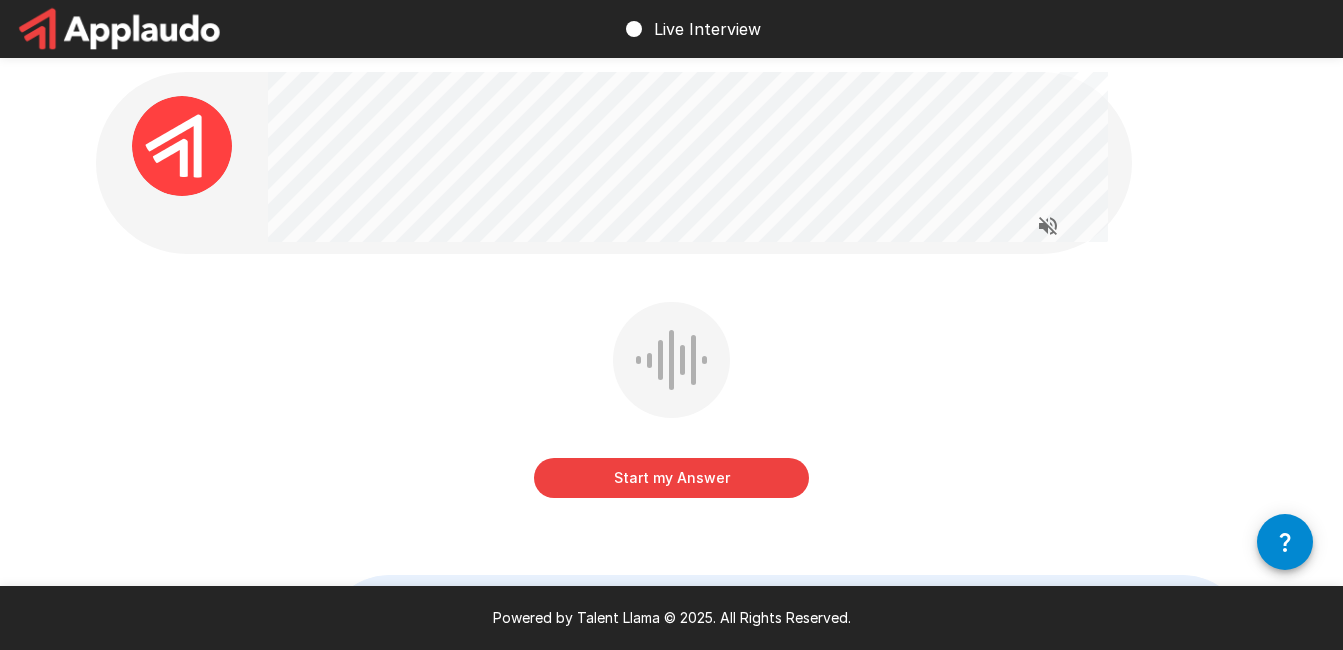click on "Start my Answer" at bounding box center [671, 478] 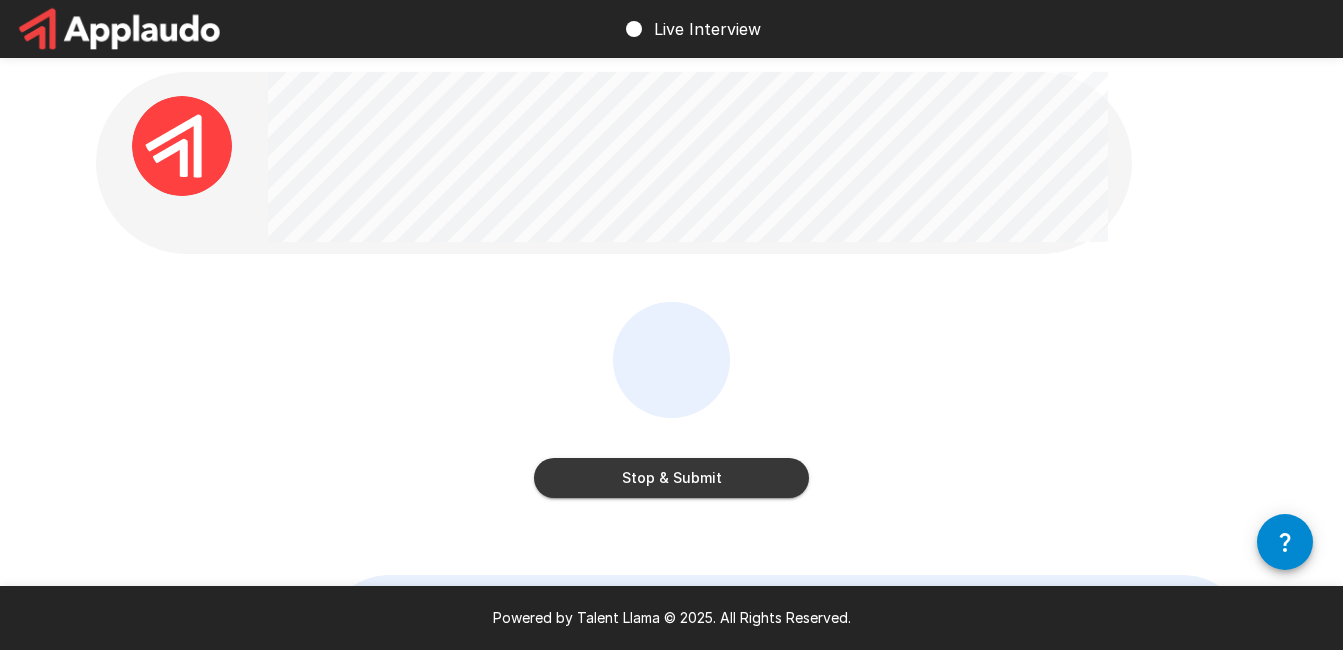 click on "Stop & Submit" at bounding box center (671, 478) 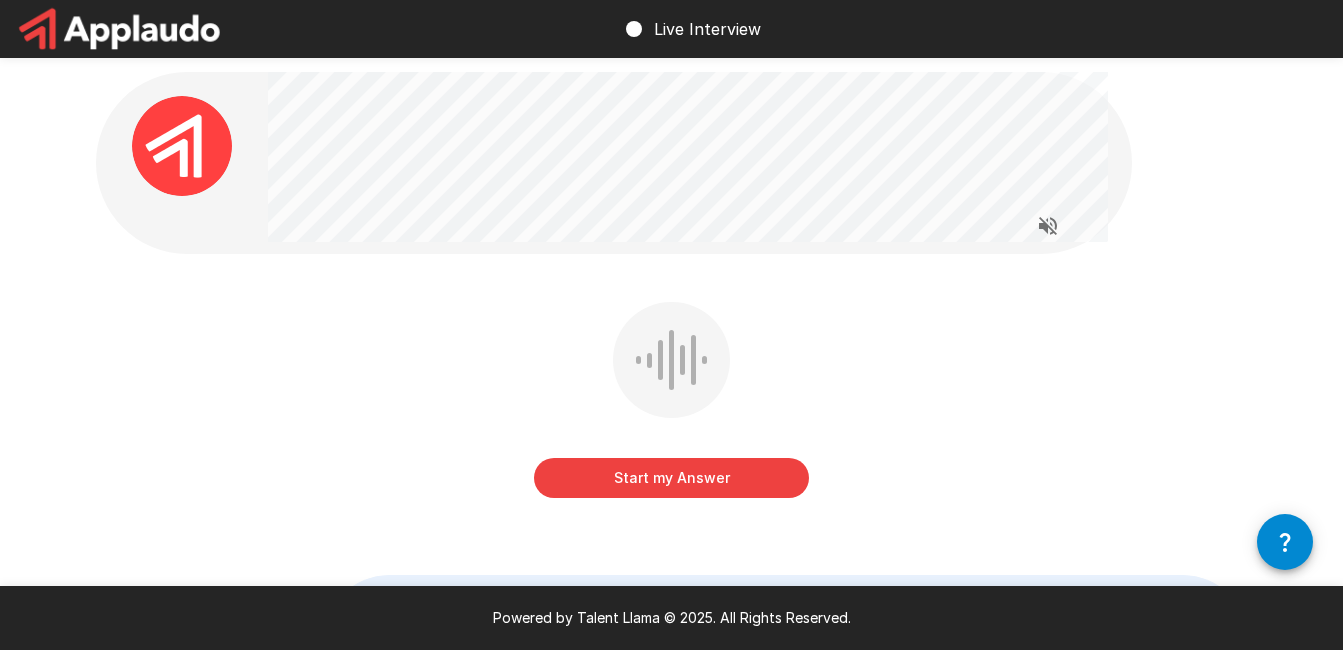 click on "Start my Answer" at bounding box center [671, 478] 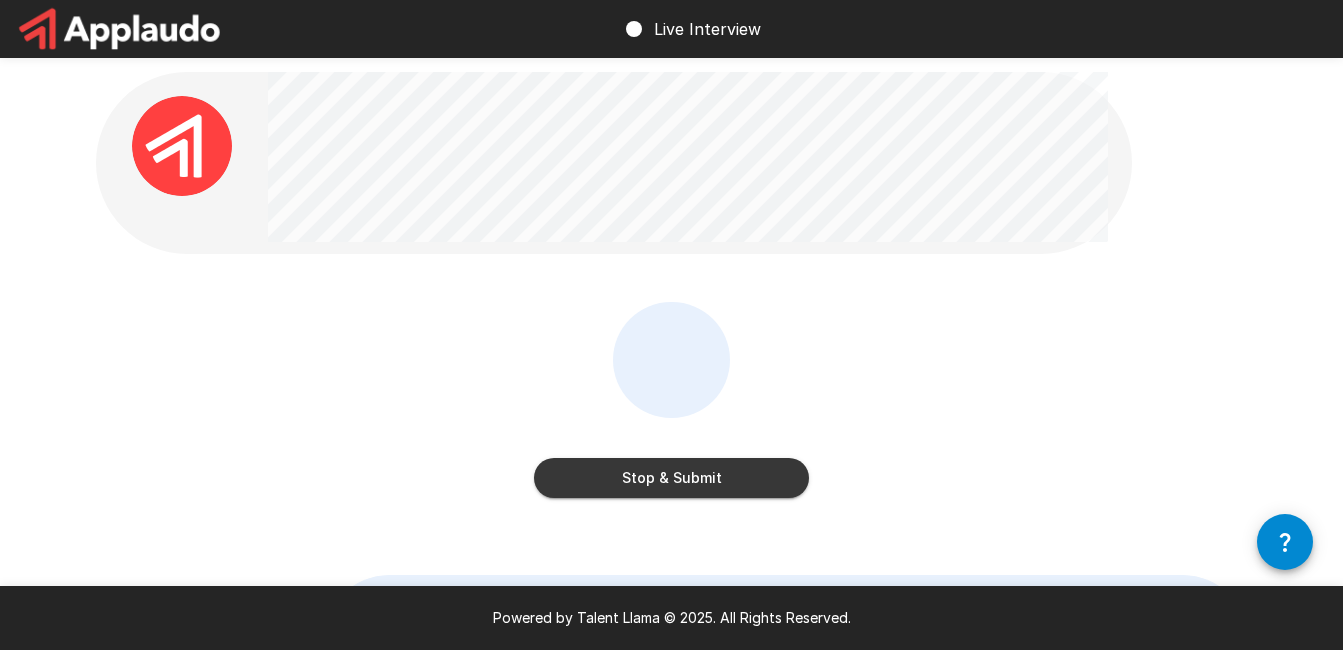 click on "Stop & Submit" at bounding box center [671, 478] 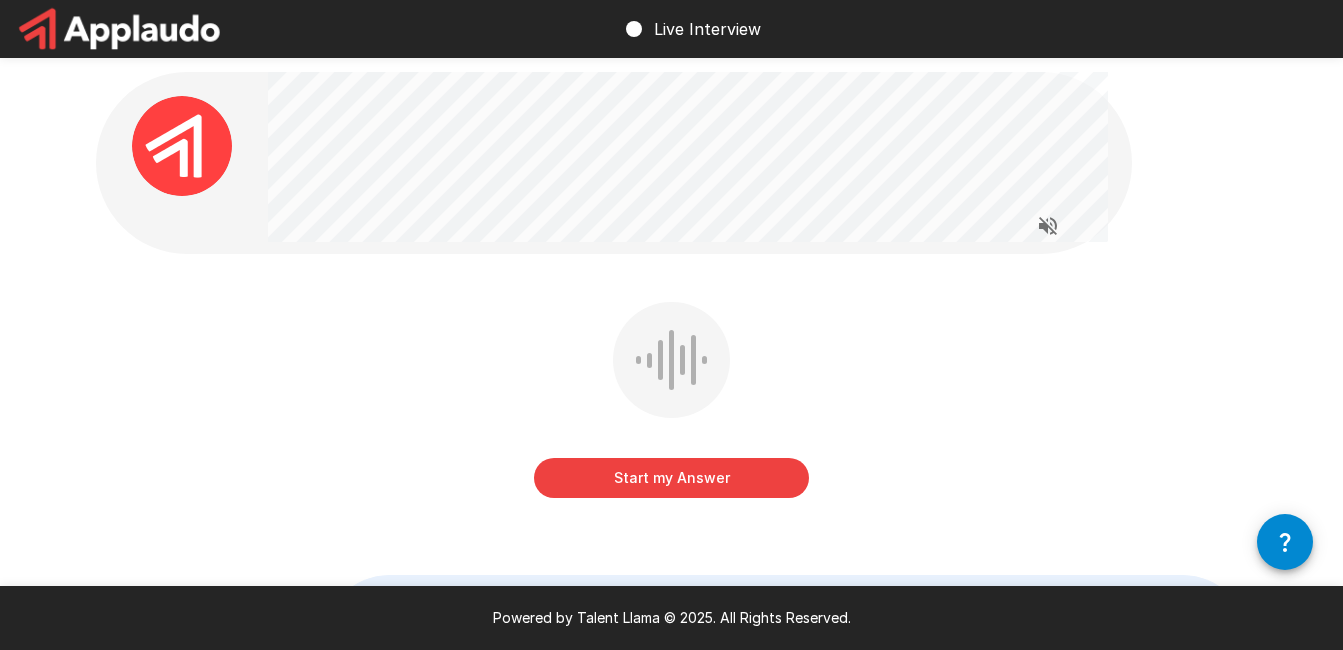 click on "Start my Answer" at bounding box center [671, 478] 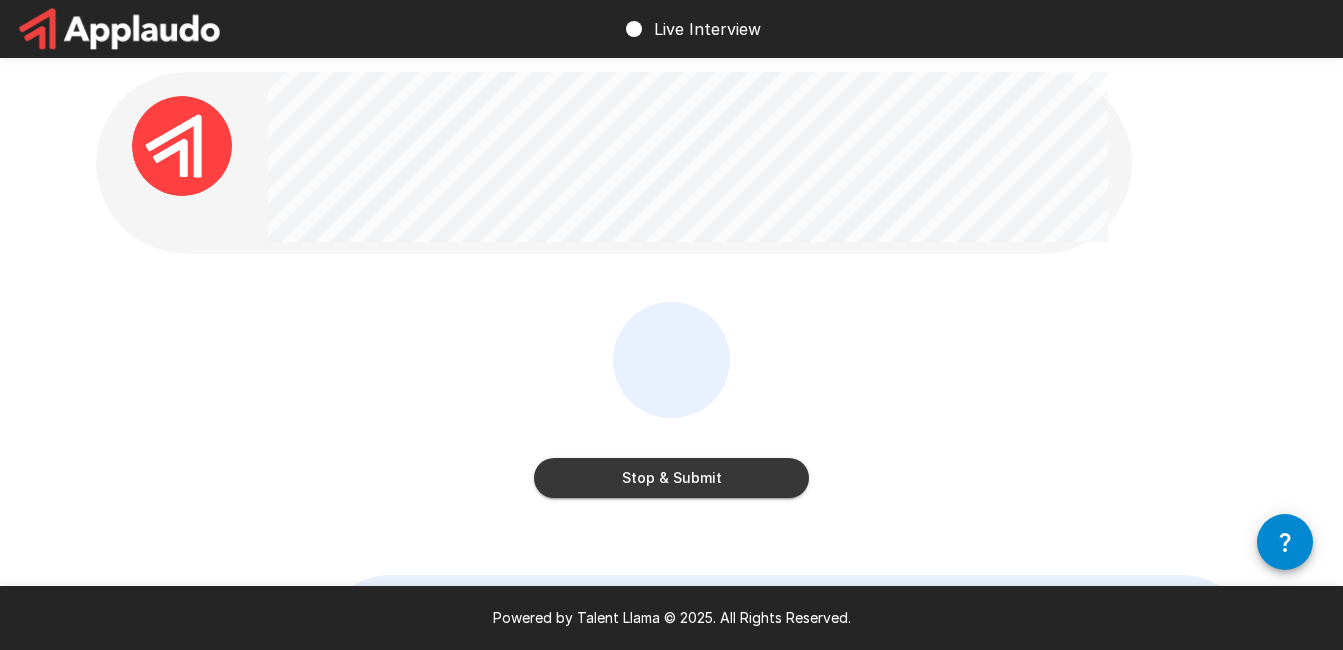 click on "Stop & Submit" at bounding box center [671, 478] 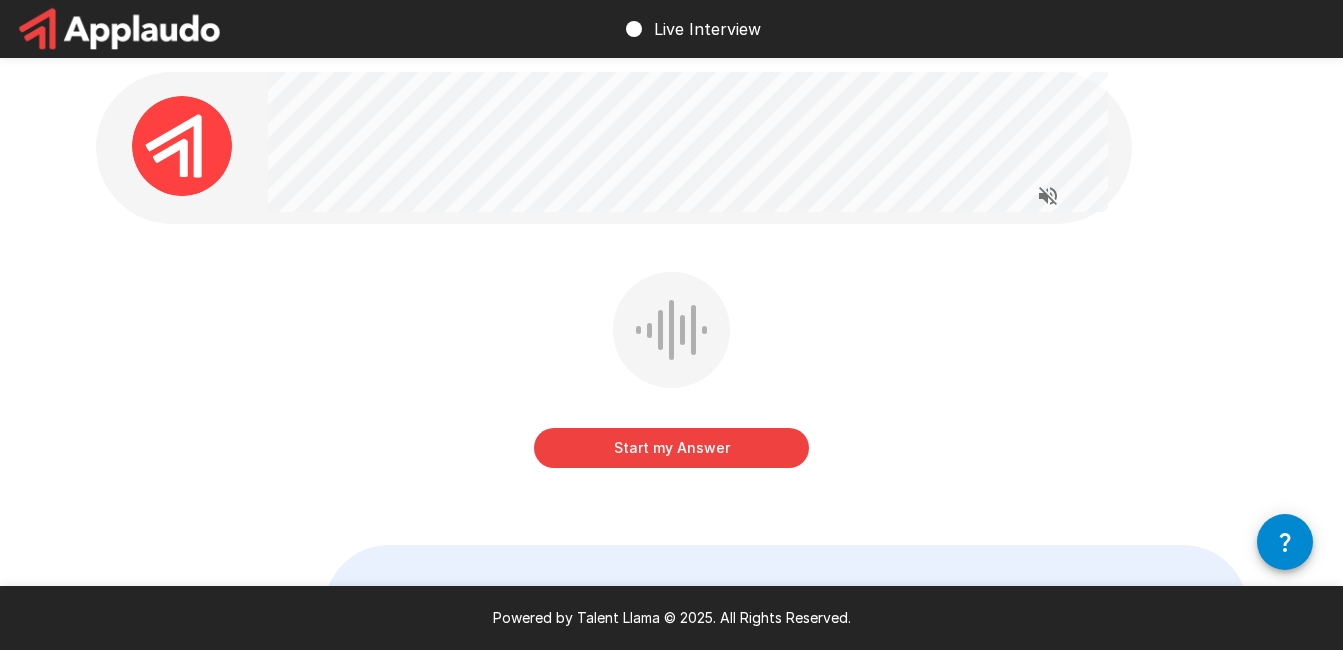 click on "Start my Answer" at bounding box center (671, 448) 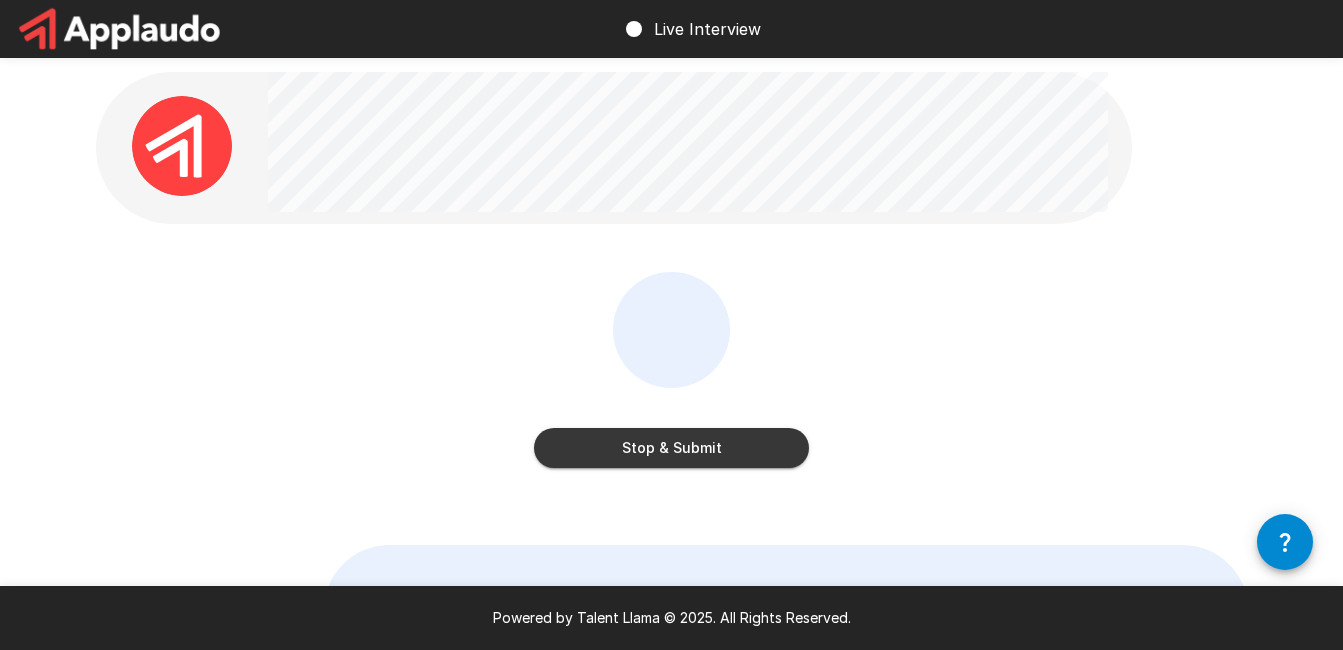 click on "Stop & Submit" at bounding box center (671, 448) 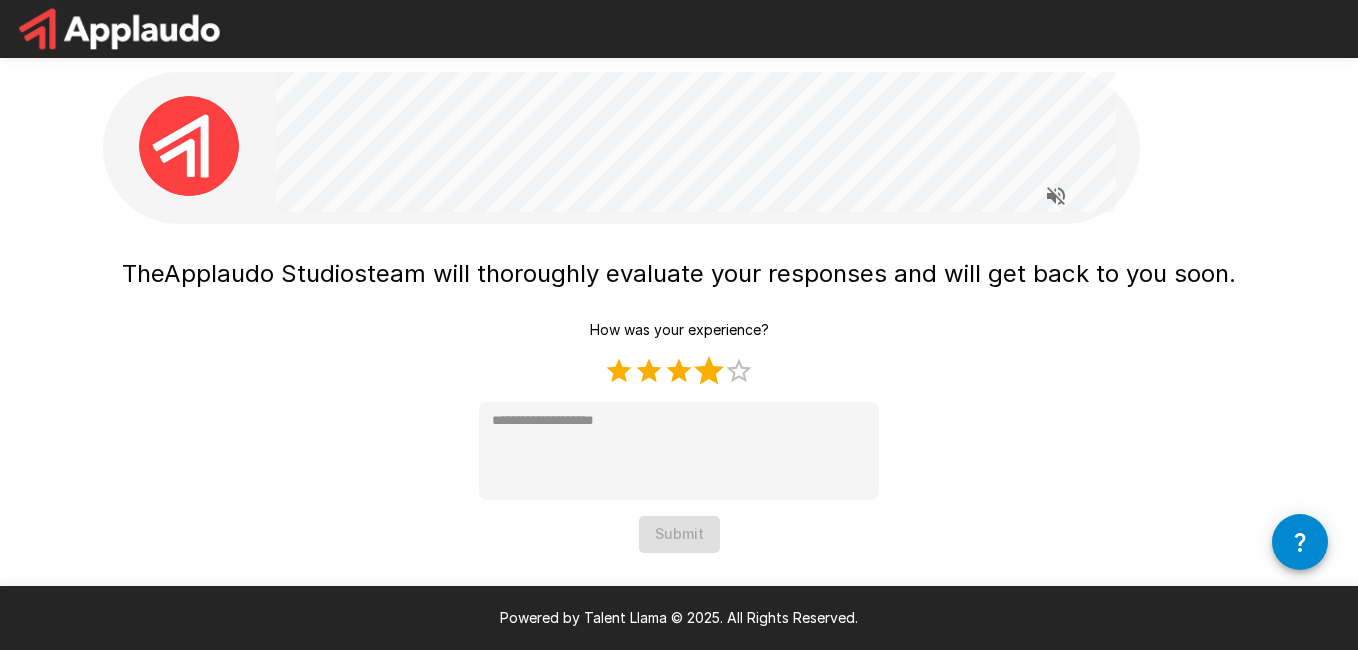 click on "4 Stars" at bounding box center [709, 371] 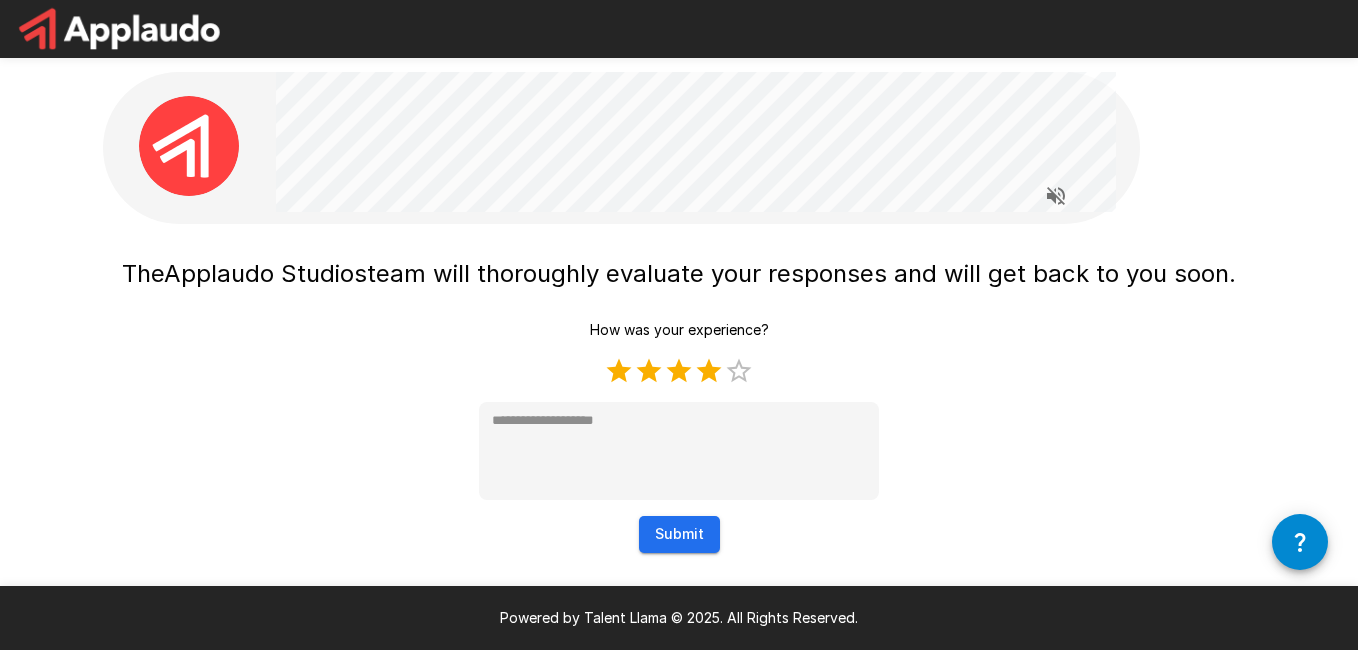 type on "*" 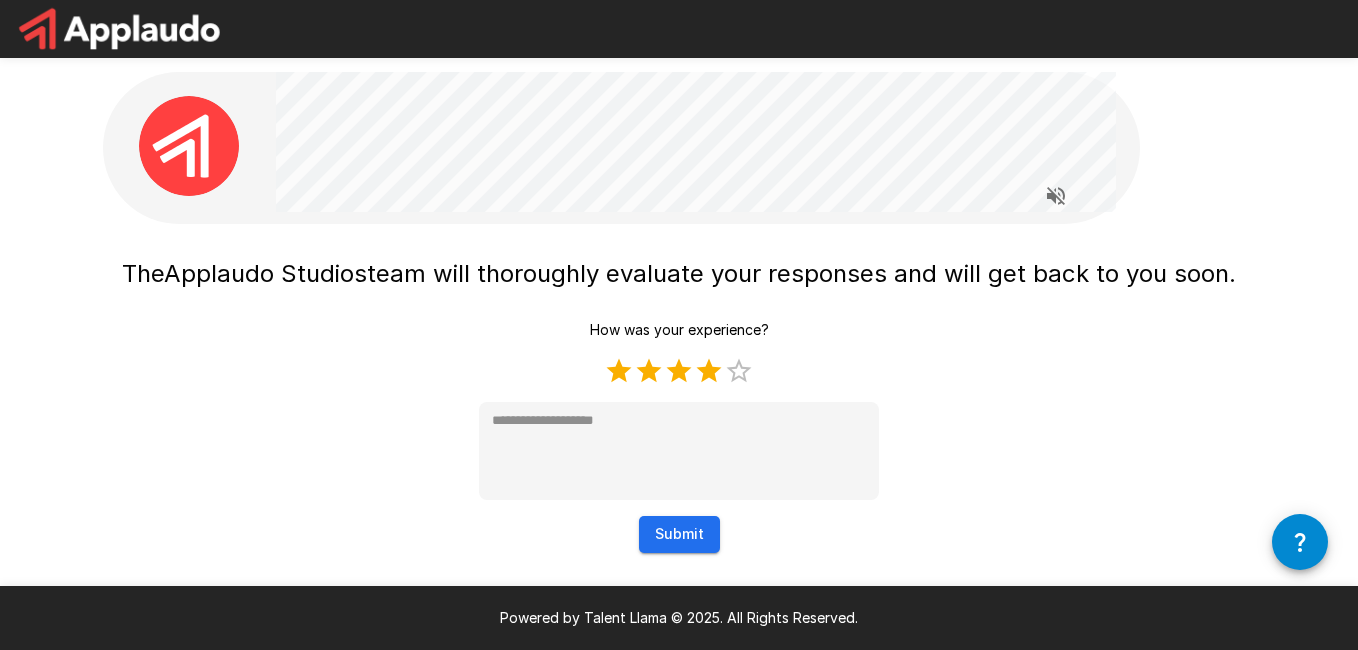 click on "Submit" at bounding box center [679, 534] 